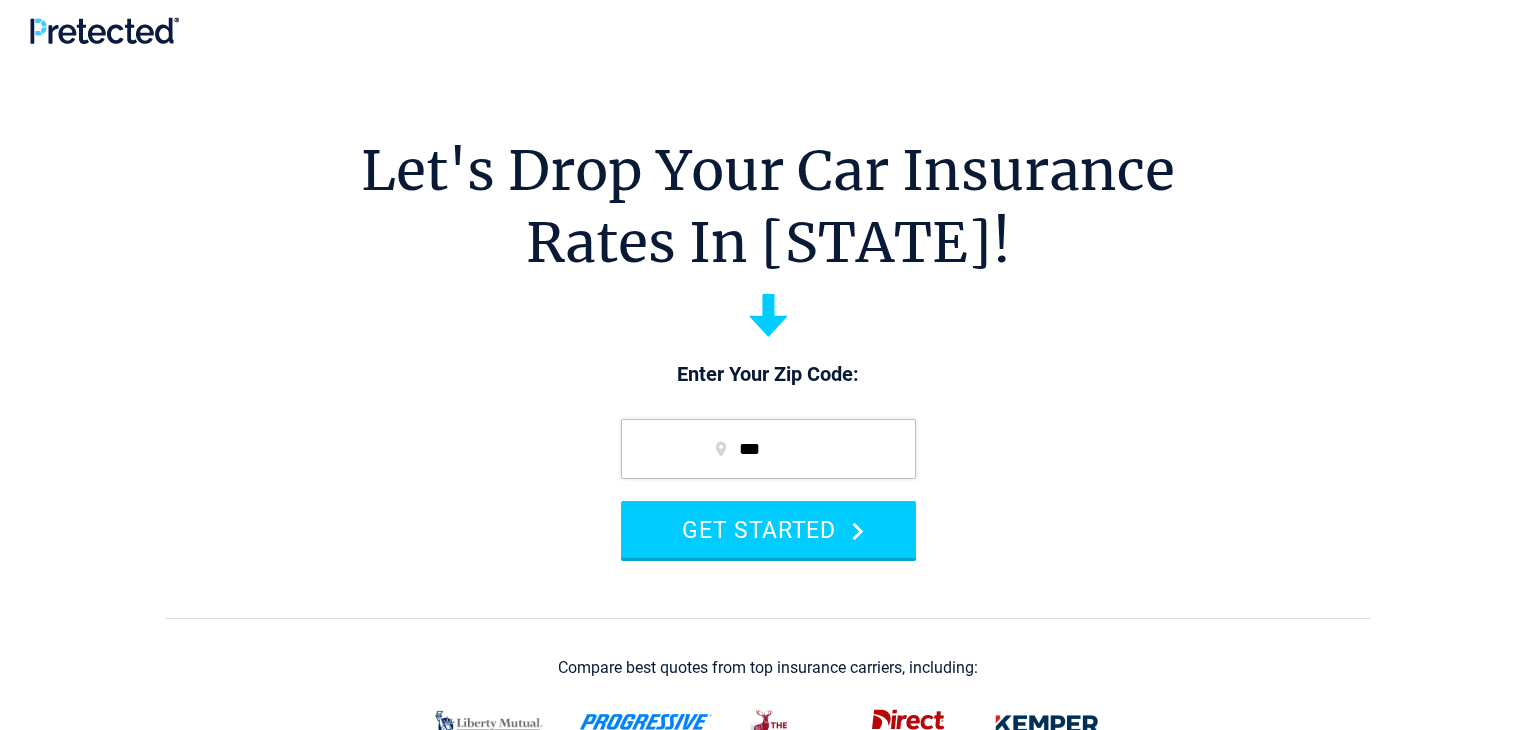 scroll, scrollTop: 0, scrollLeft: 0, axis: both 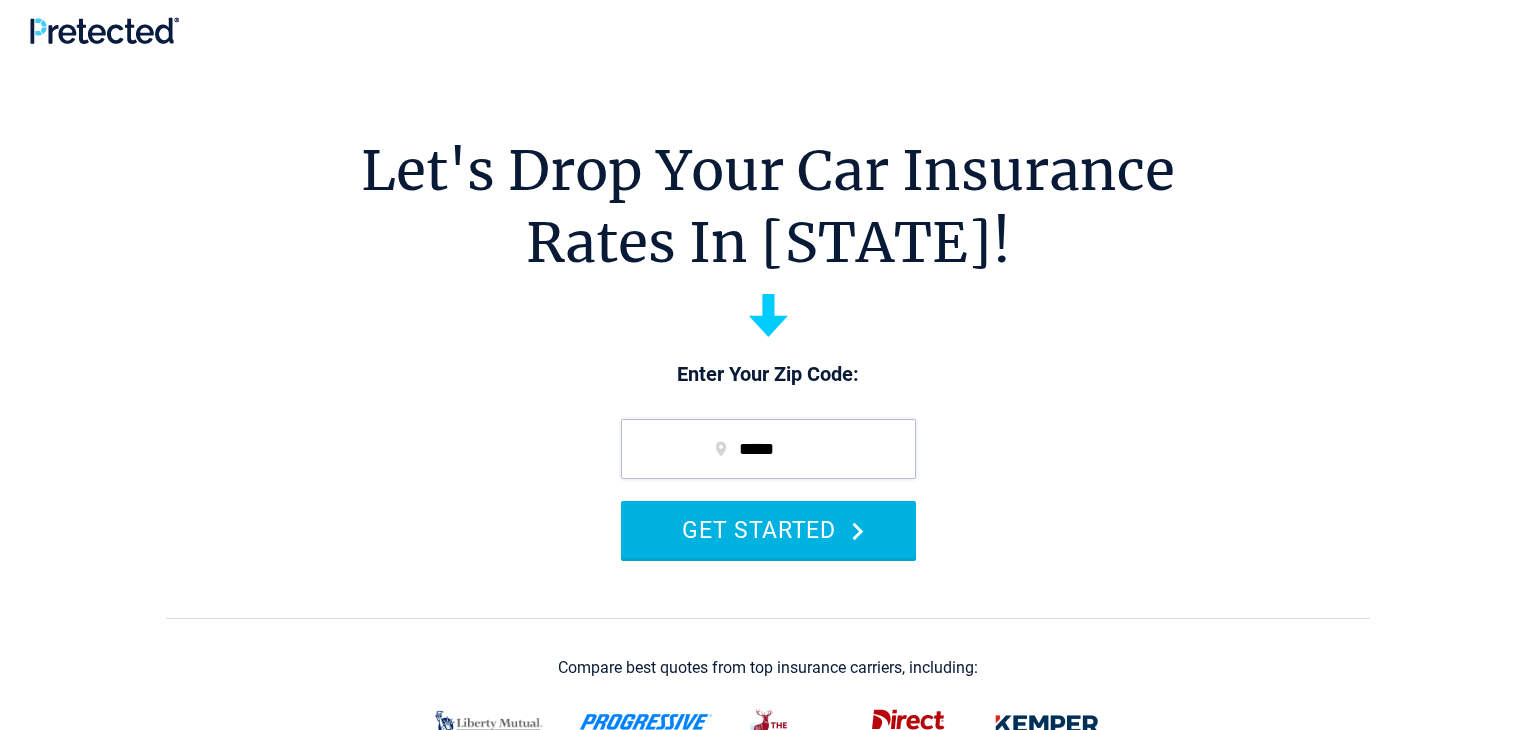 type on "*****" 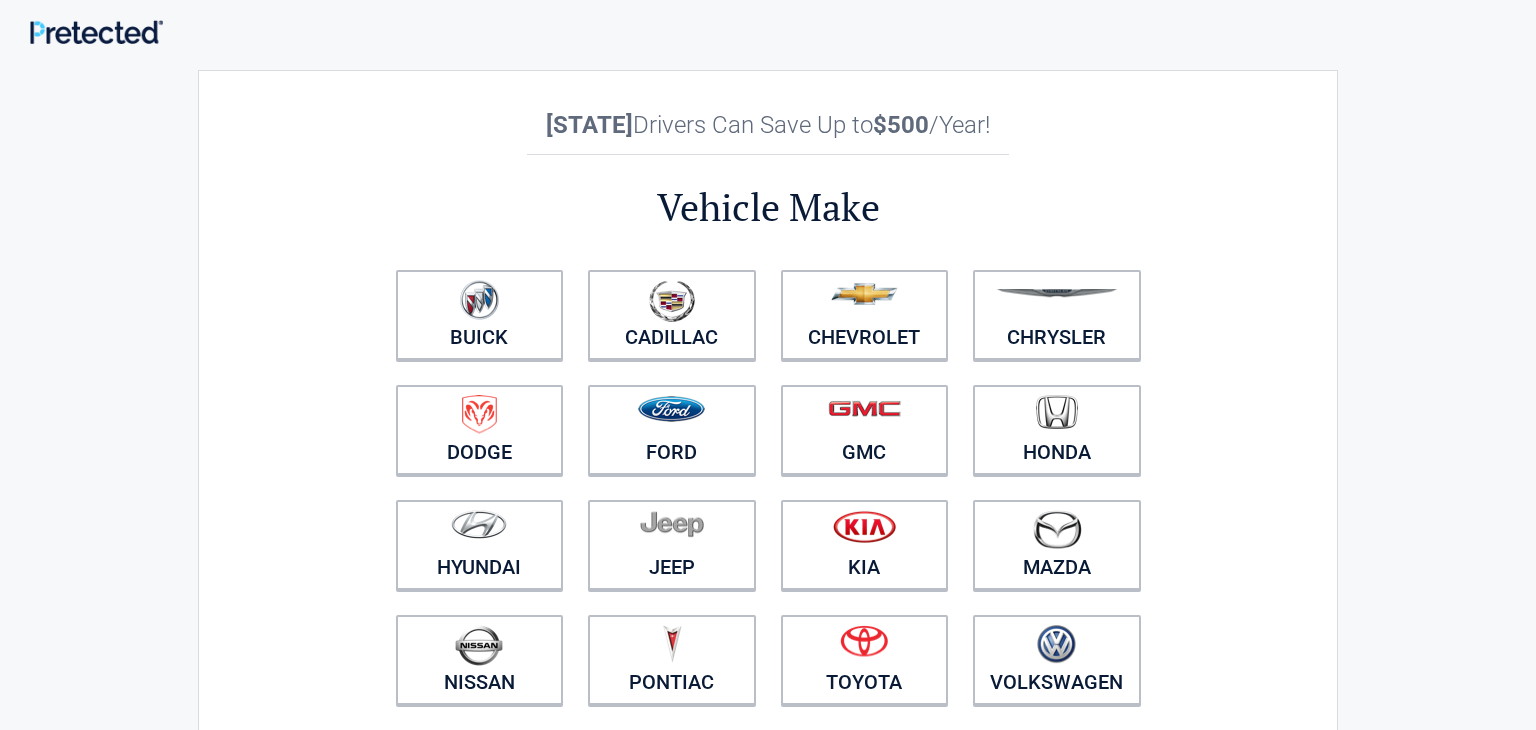 scroll, scrollTop: 0, scrollLeft: 0, axis: both 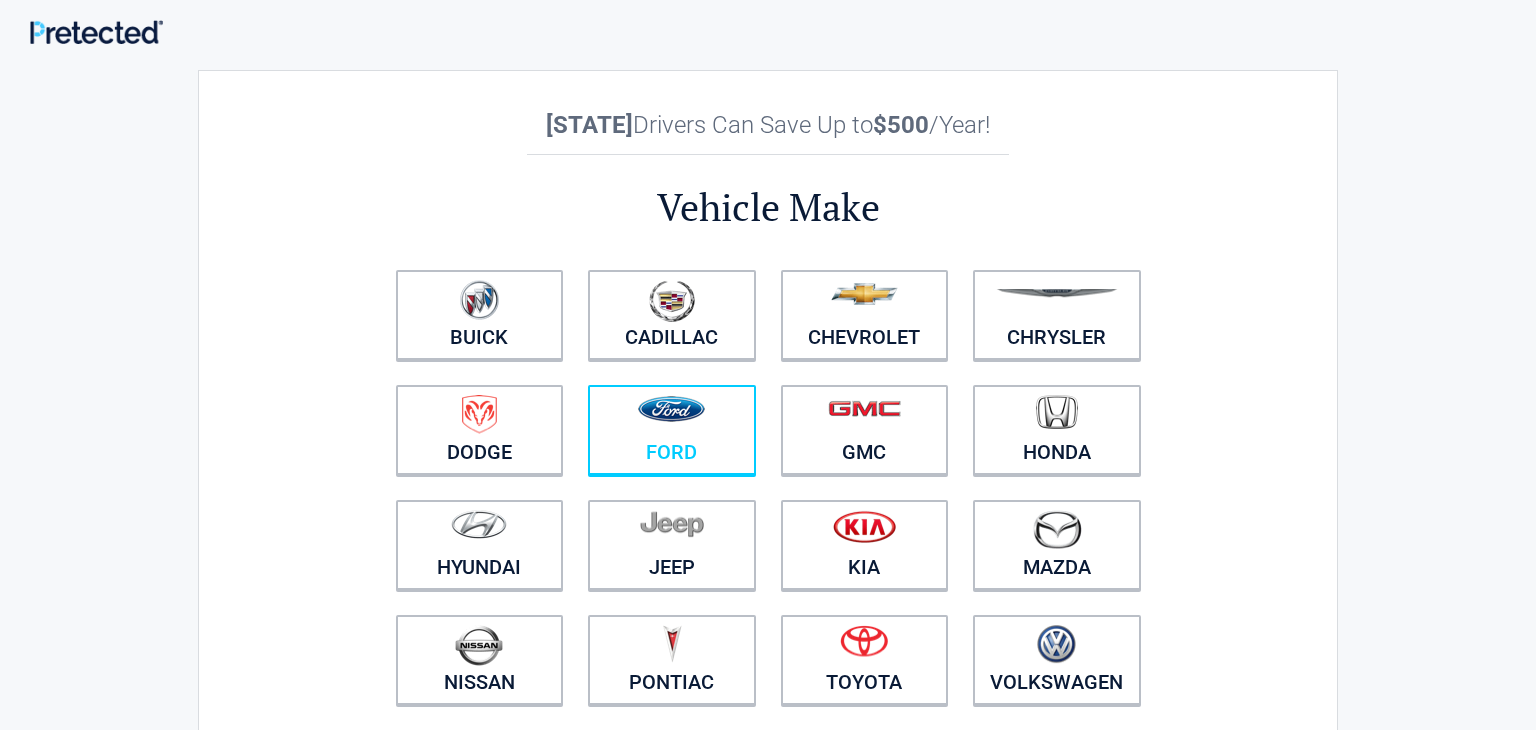 click at bounding box center (672, 417) 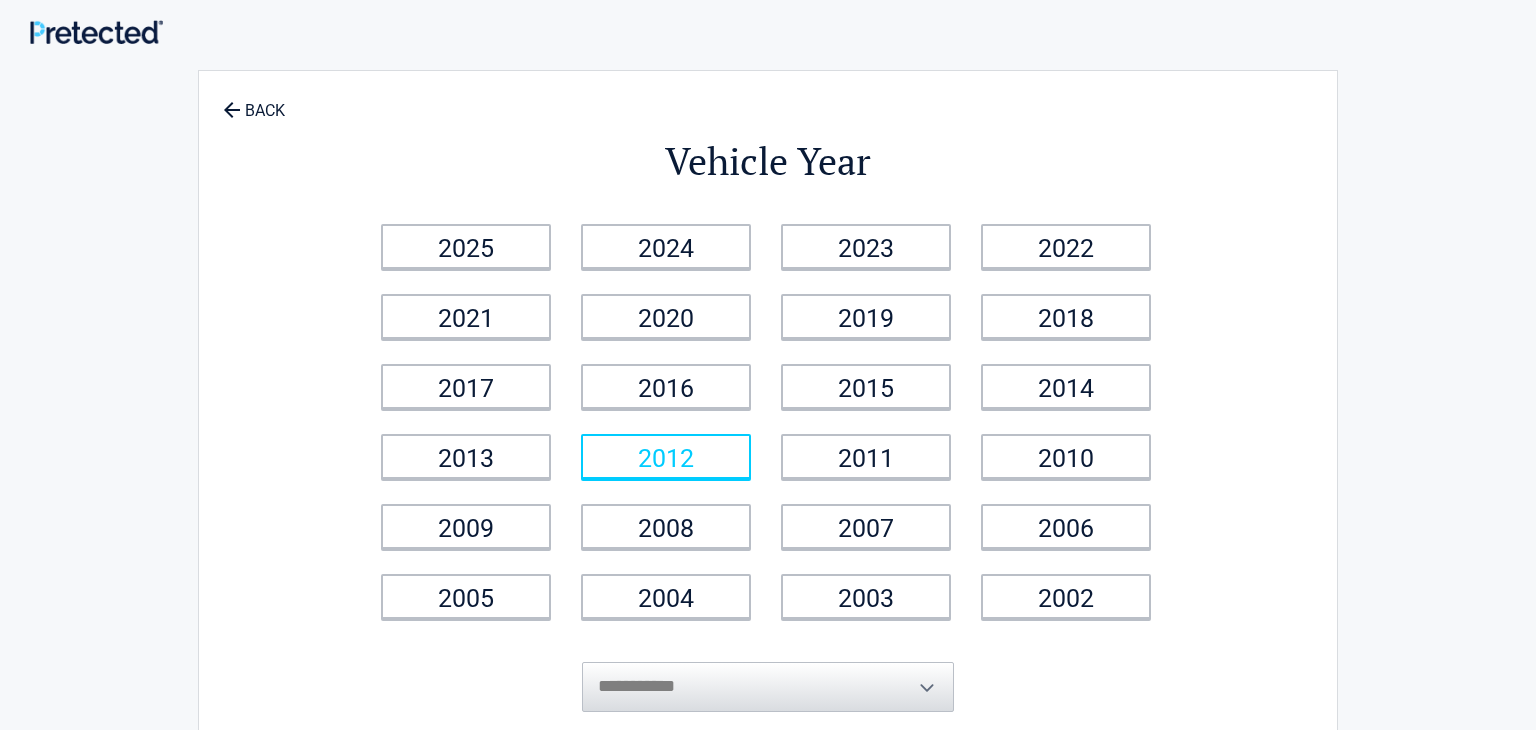 click on "2012" at bounding box center [666, 456] 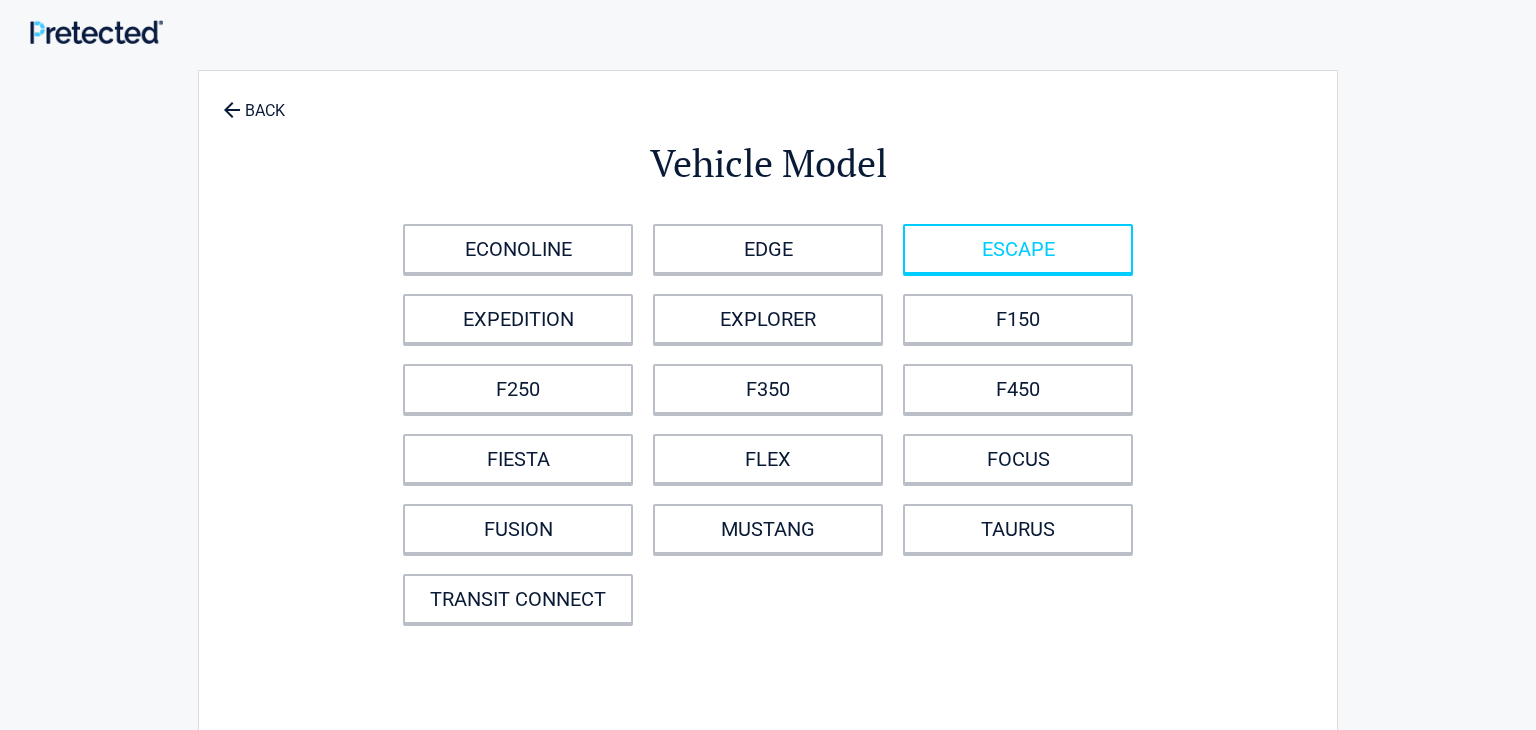 click on "ESCAPE" at bounding box center (1018, 249) 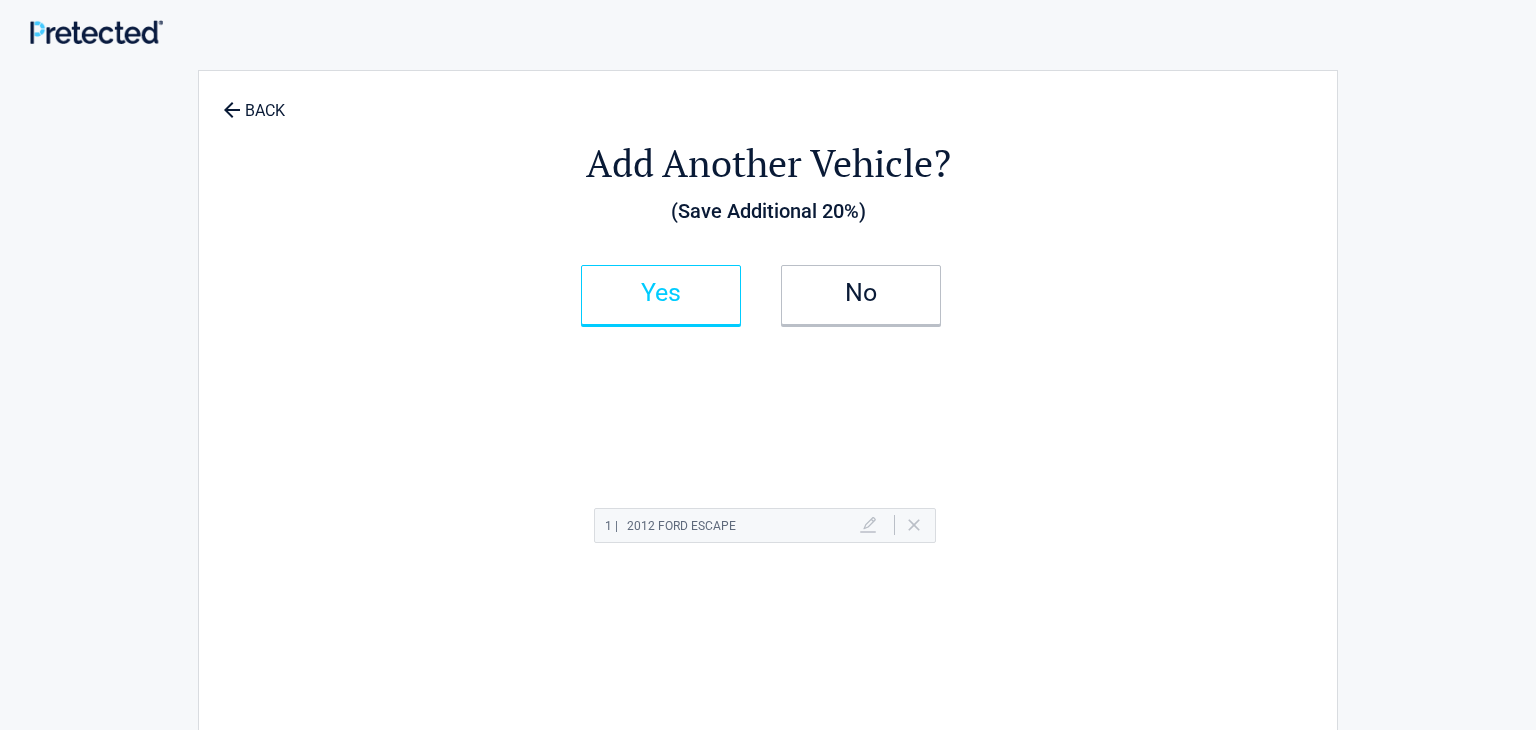click on "Yes" at bounding box center [661, 295] 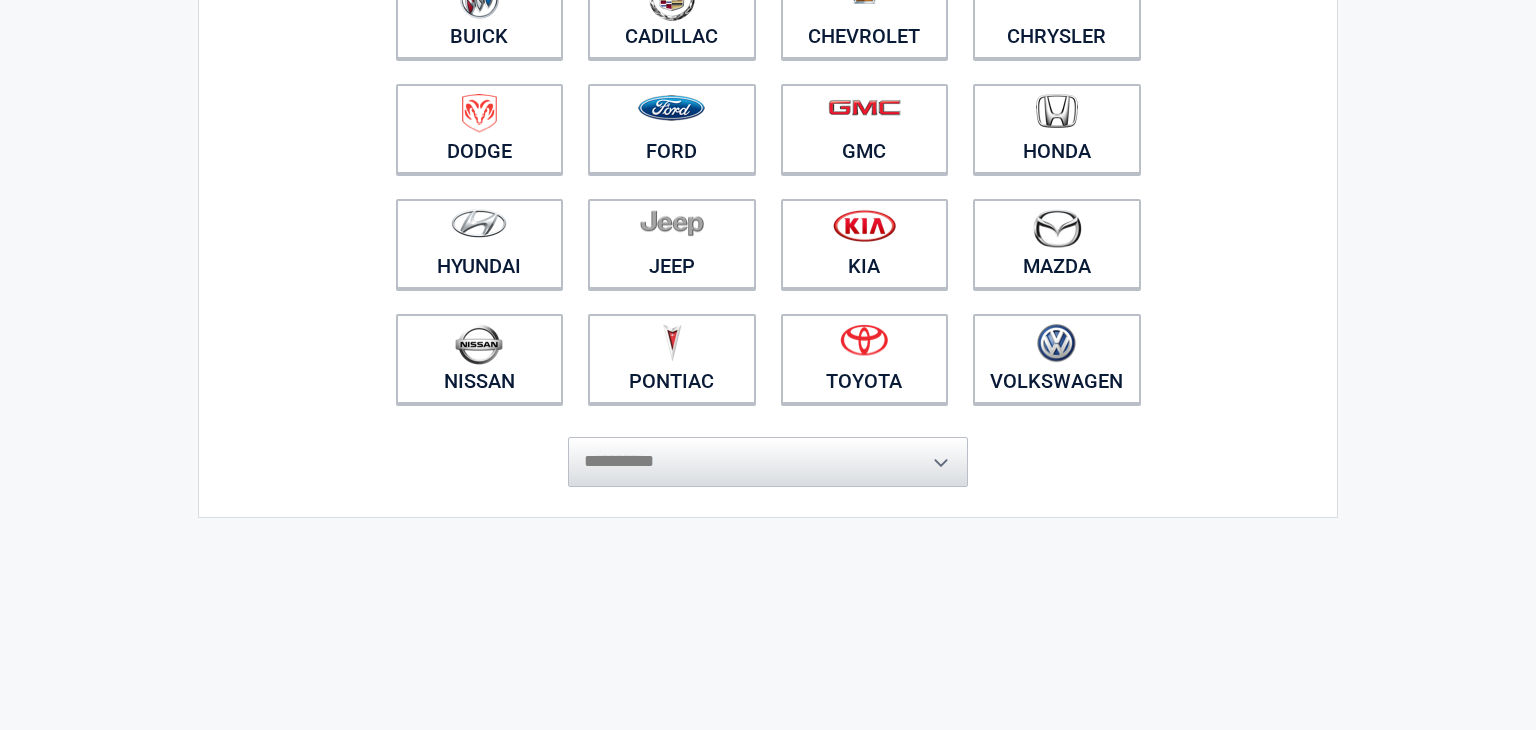 scroll, scrollTop: 308, scrollLeft: 0, axis: vertical 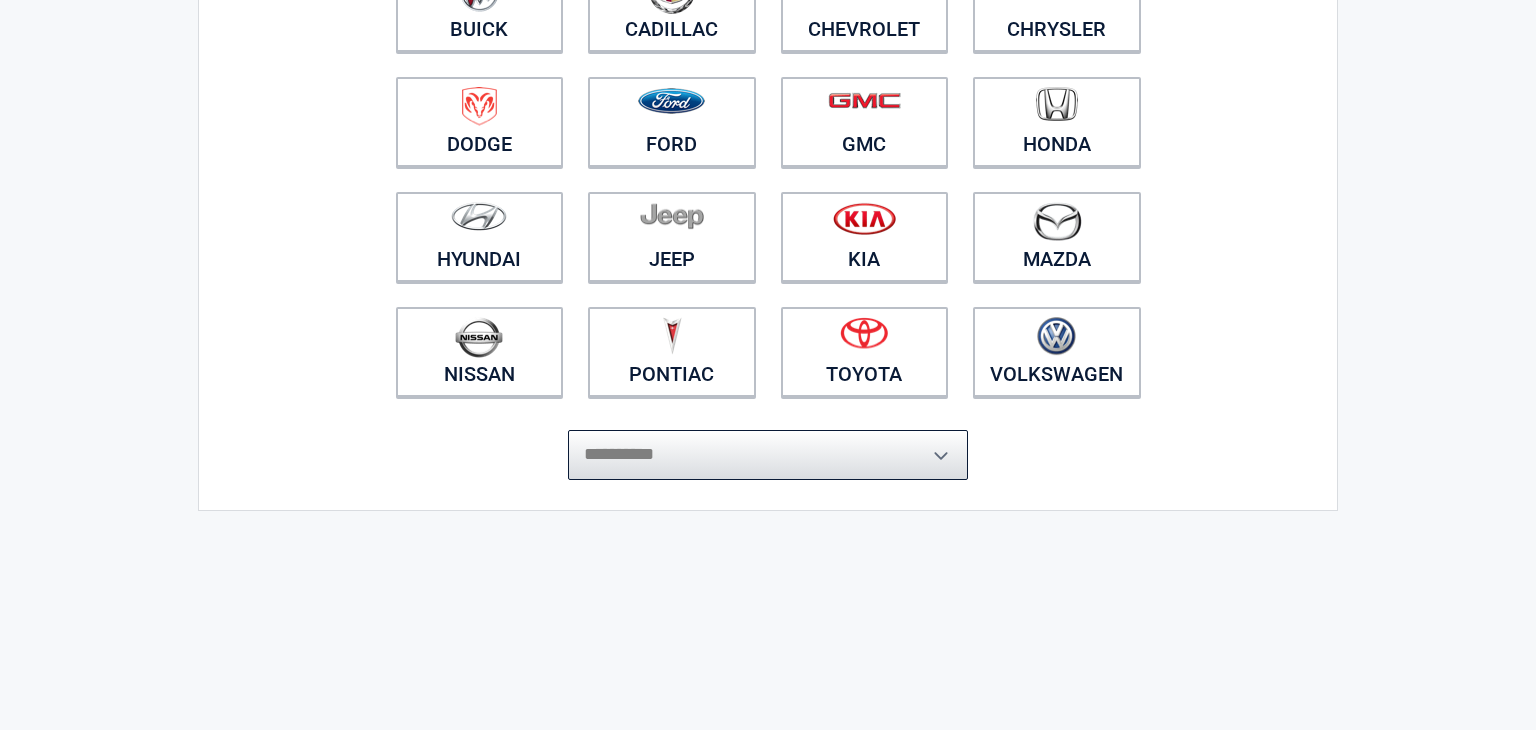 click on "**********" at bounding box center (768, 455) 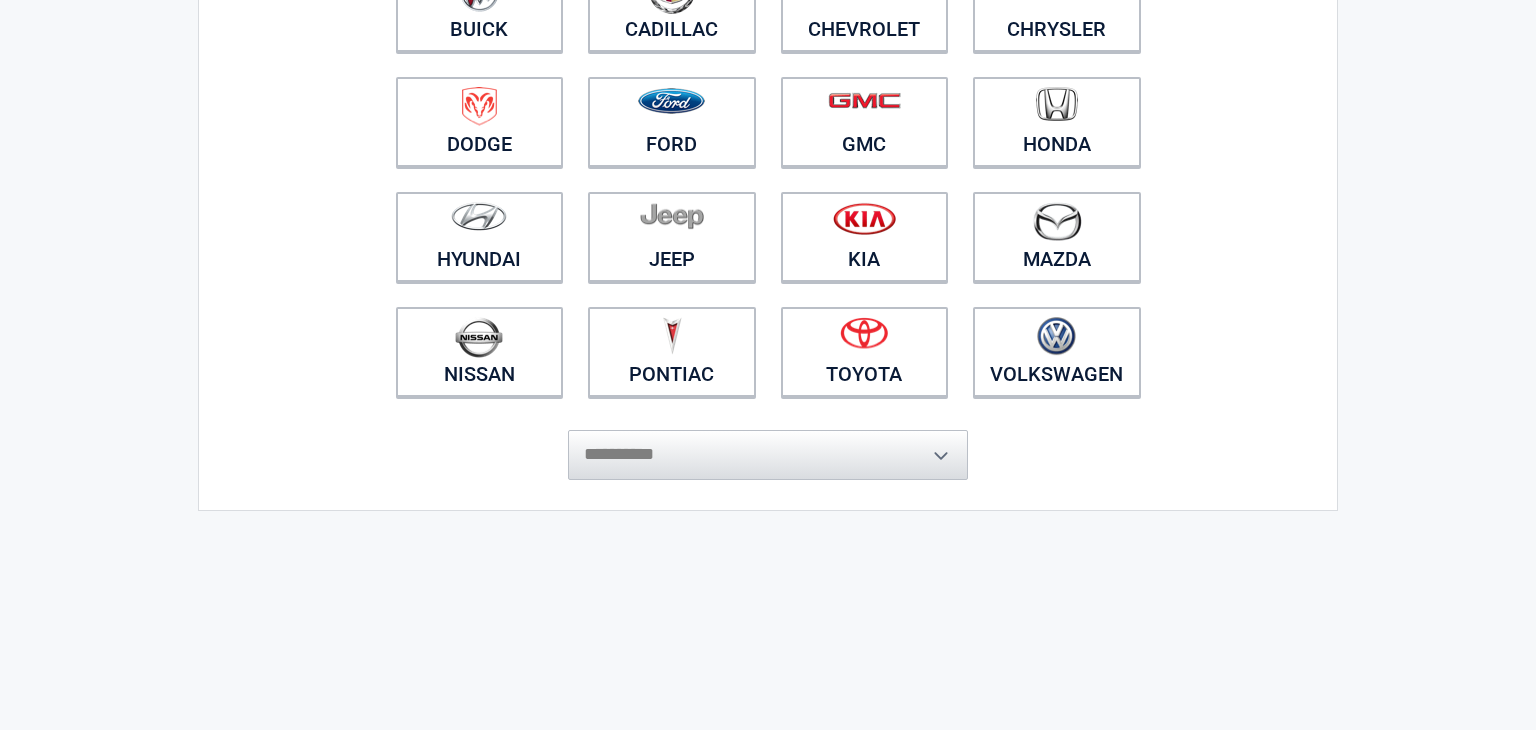 click on "**********" at bounding box center (768, 263) 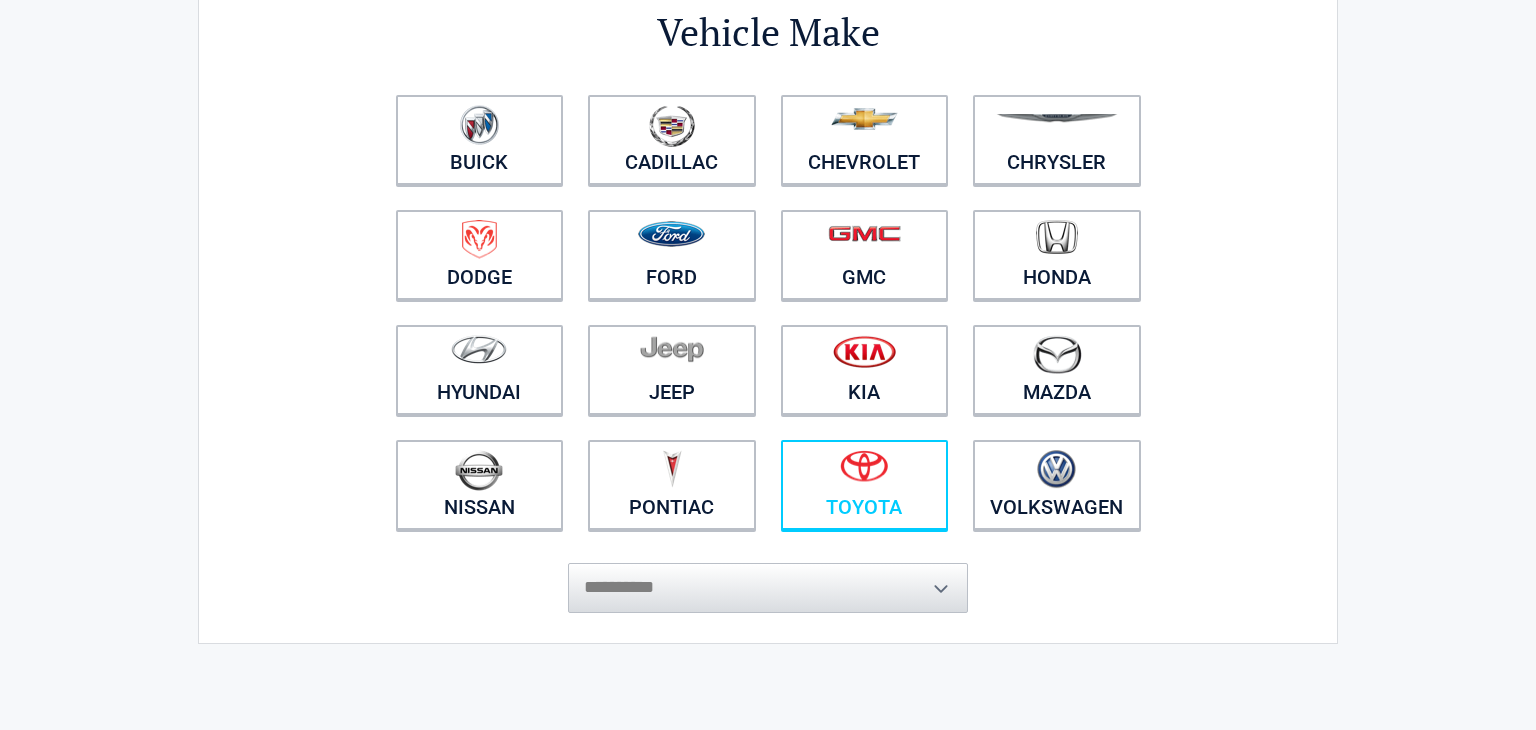 scroll, scrollTop: 162, scrollLeft: 0, axis: vertical 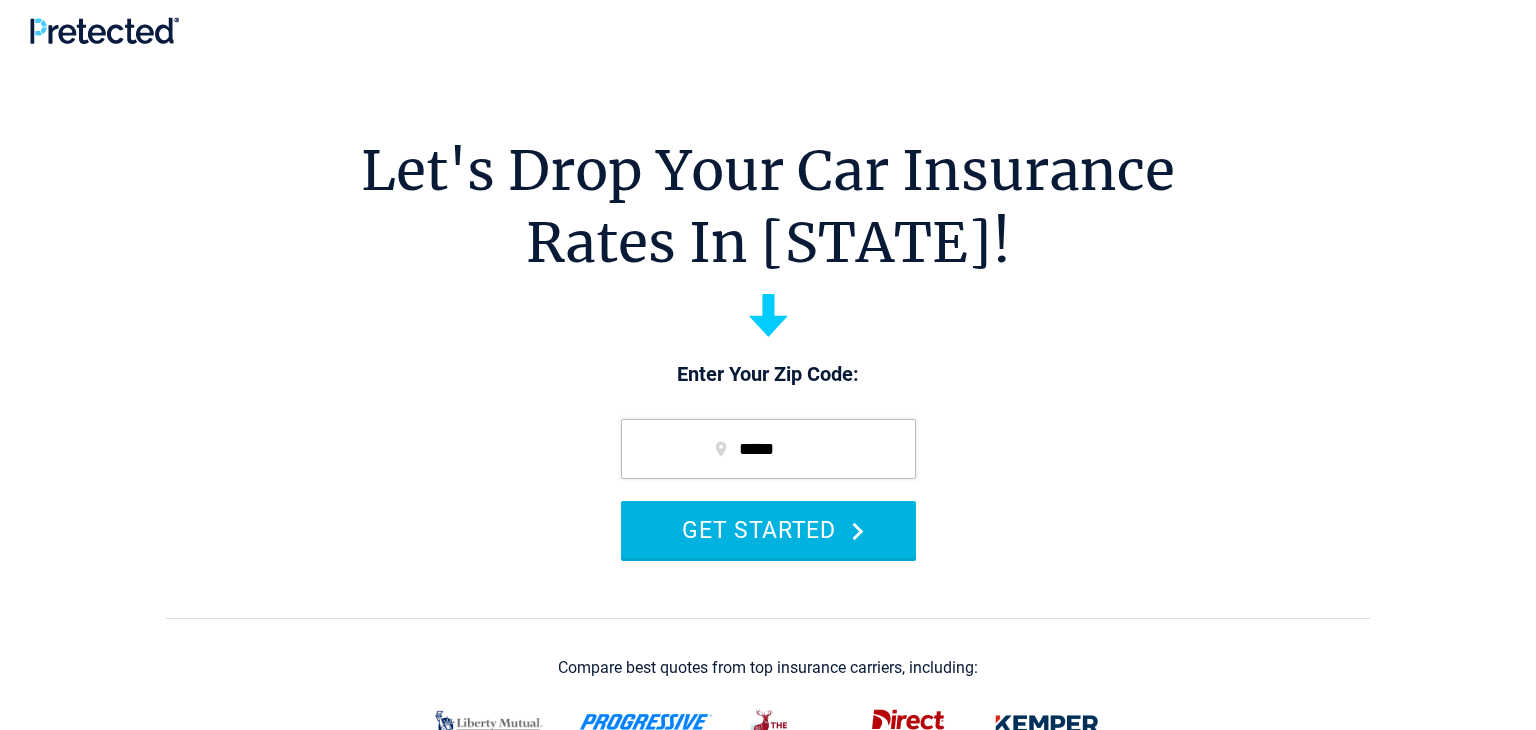 click on "GET STARTED" at bounding box center [768, 529] 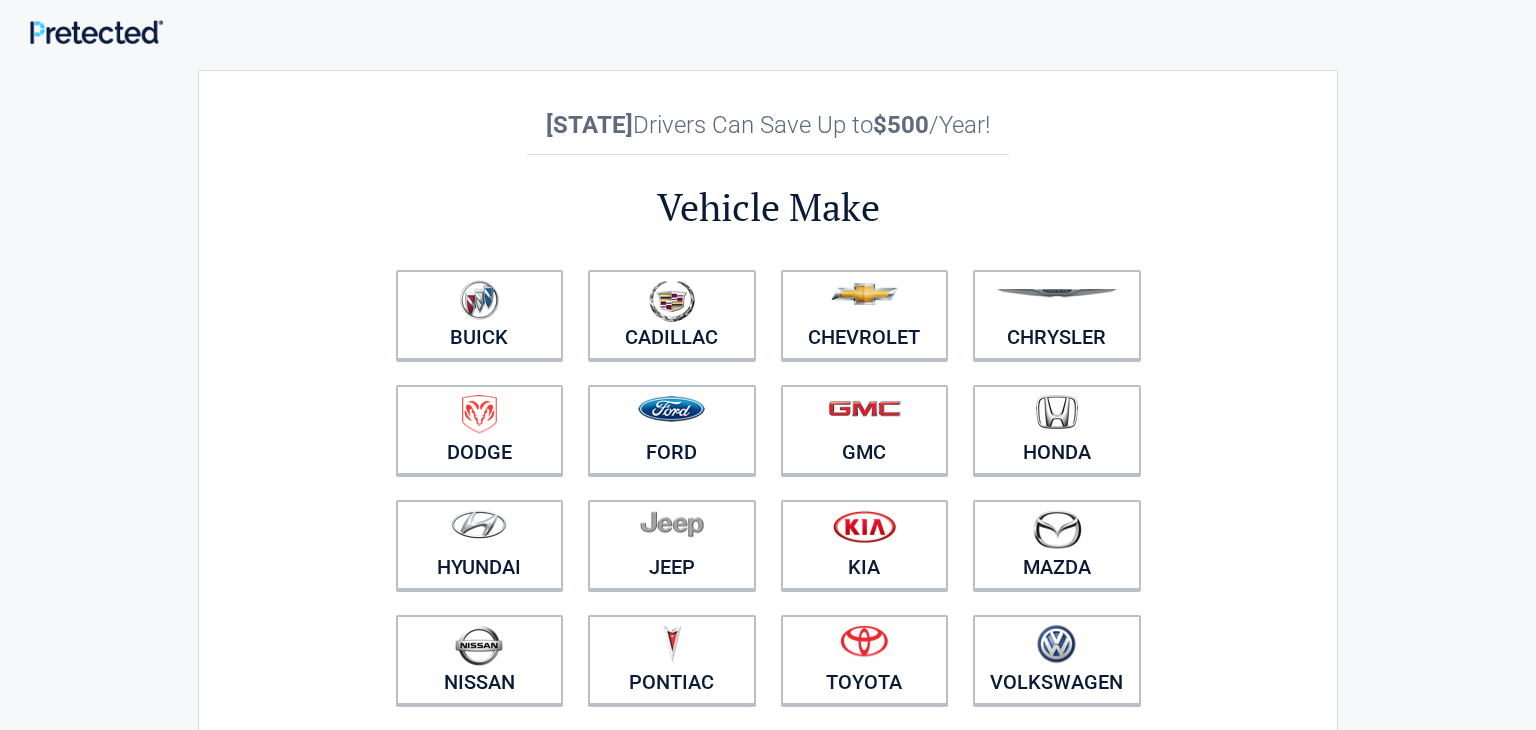 scroll, scrollTop: 0, scrollLeft: 0, axis: both 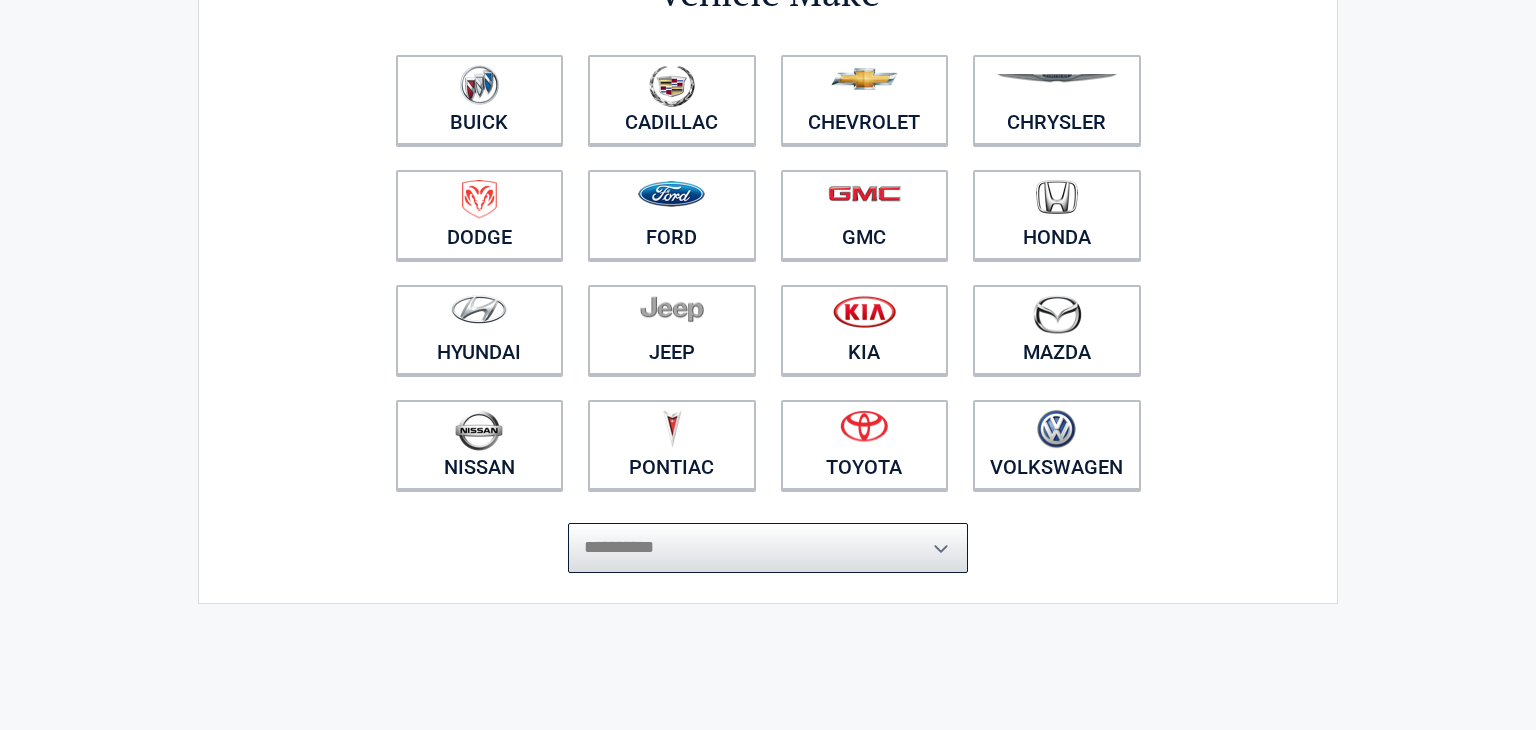 click on "**********" at bounding box center (768, 548) 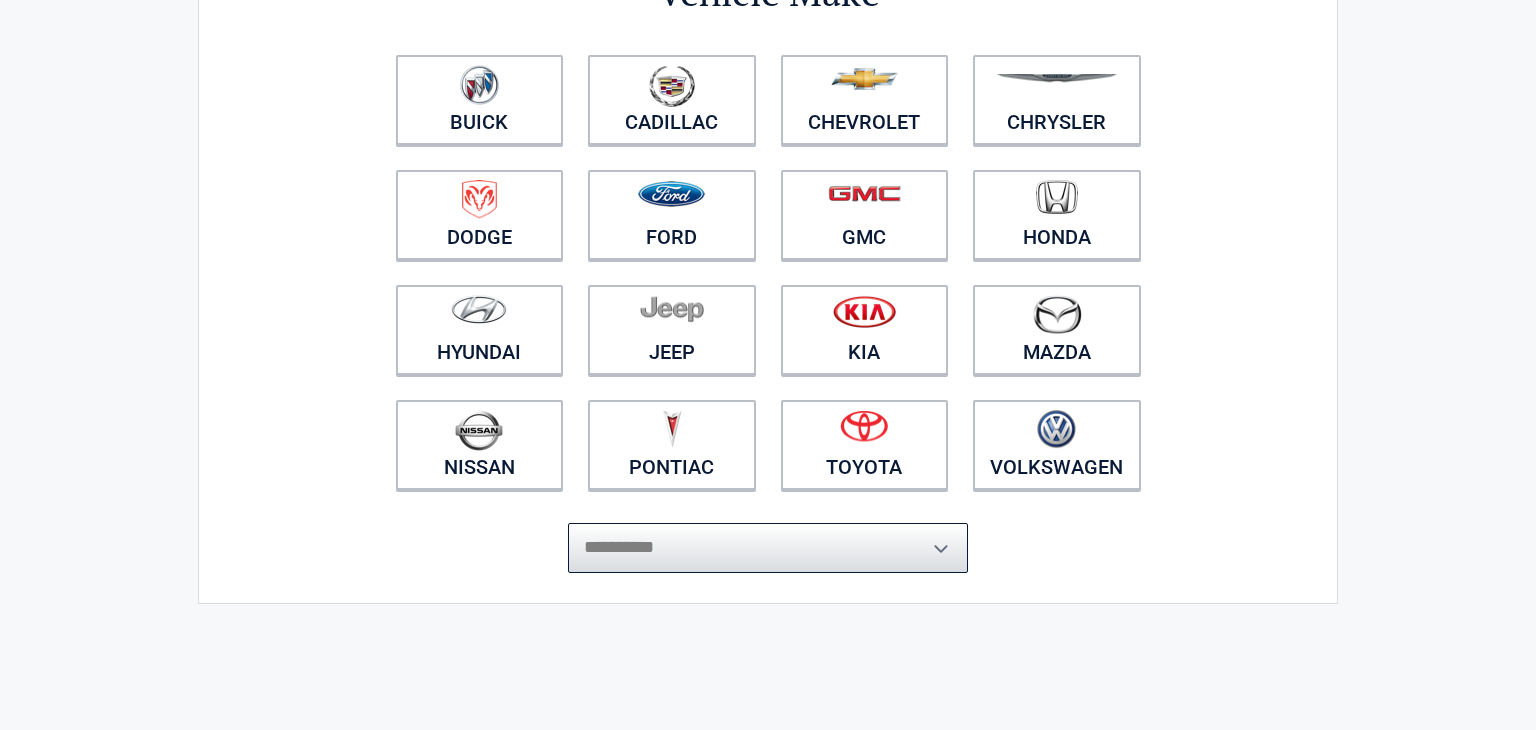 select on "*******" 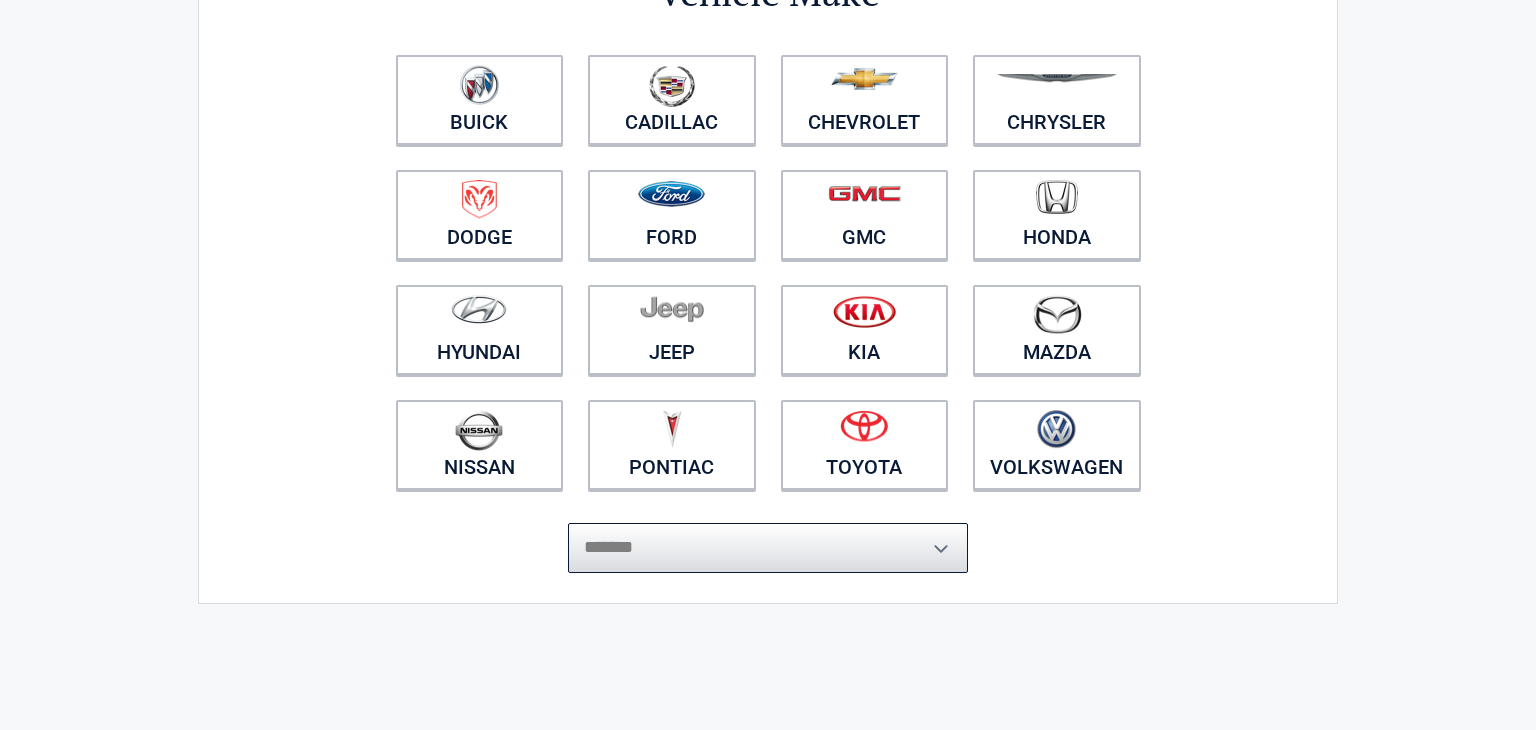 click on "**********" at bounding box center [768, 548] 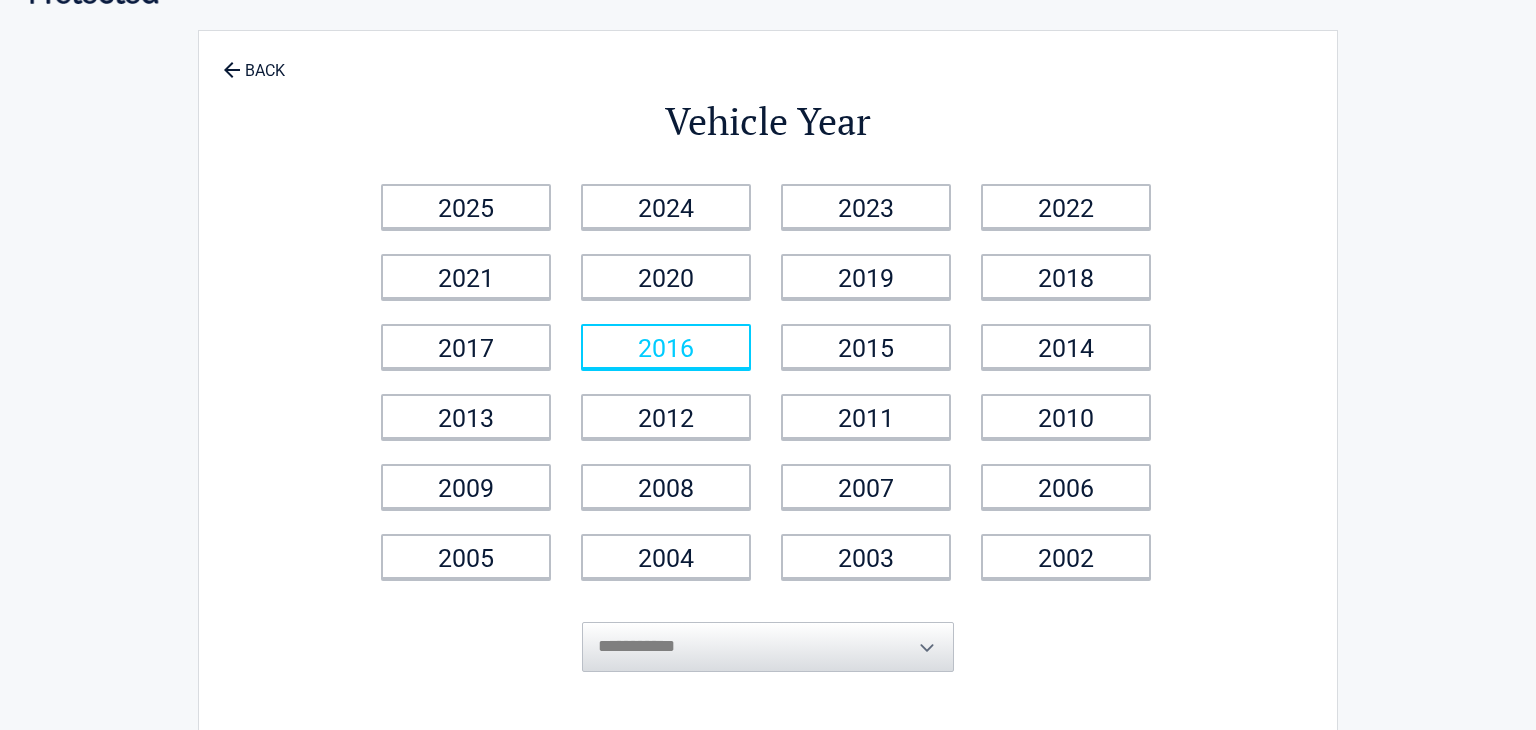 scroll, scrollTop: 56, scrollLeft: 0, axis: vertical 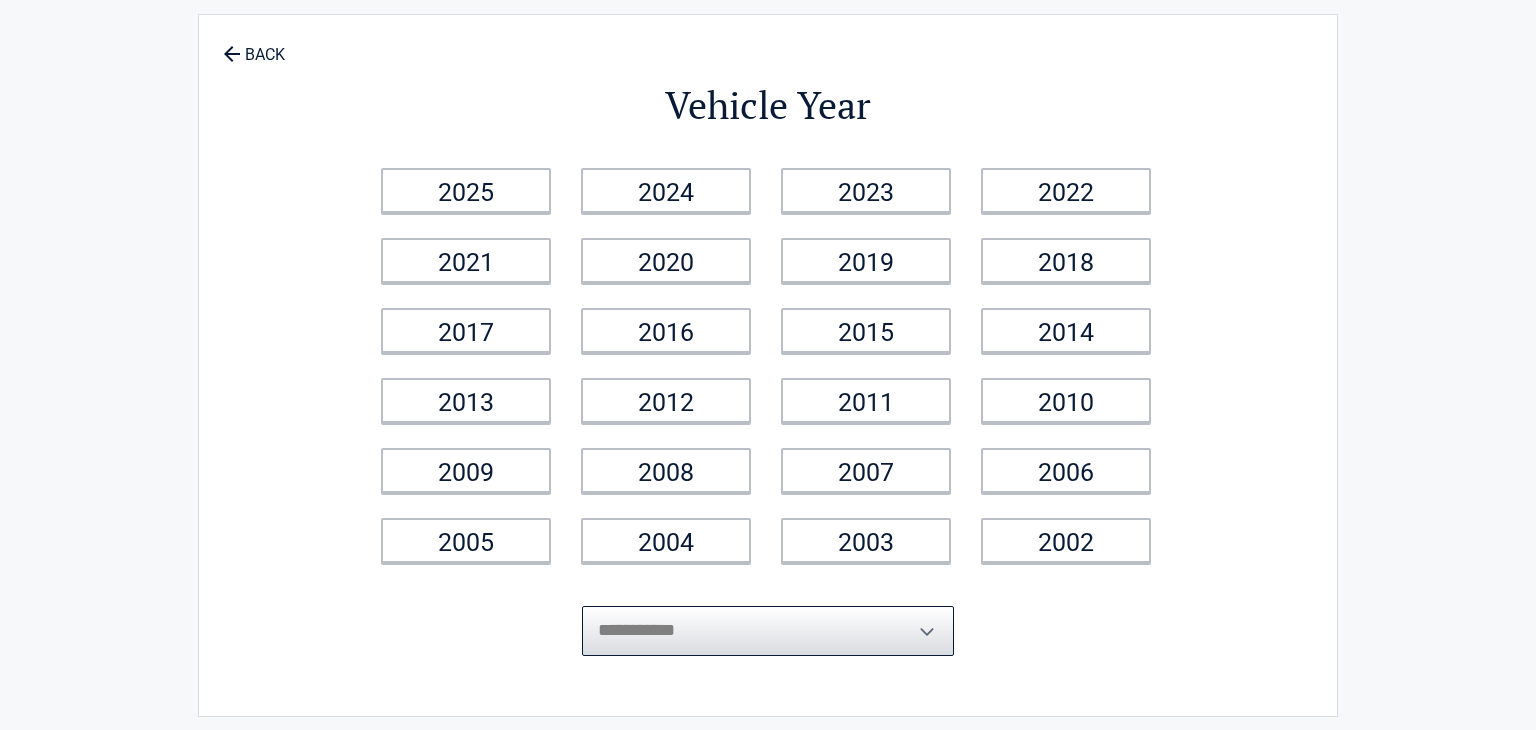 click on "**********" at bounding box center [768, 631] 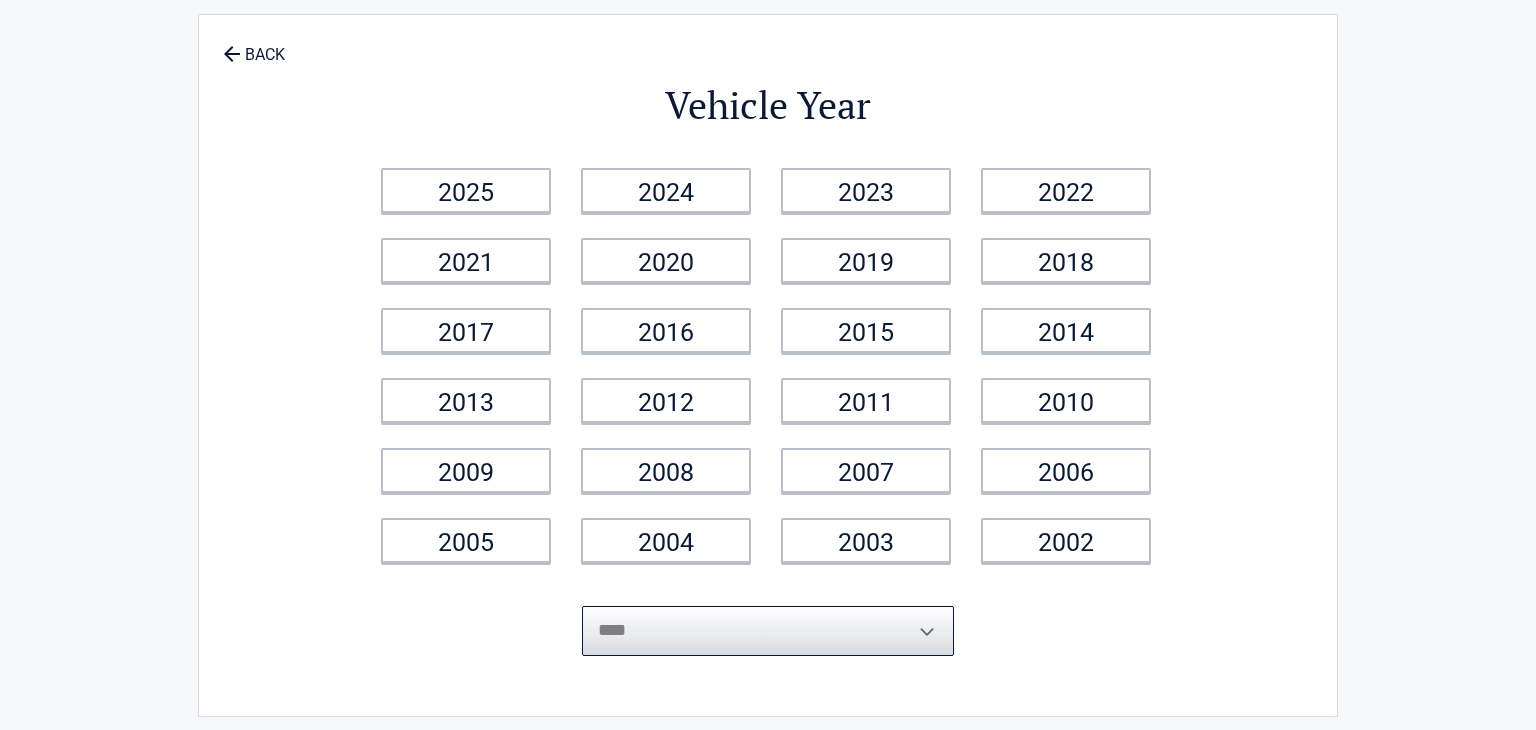 click on "**********" at bounding box center [768, 631] 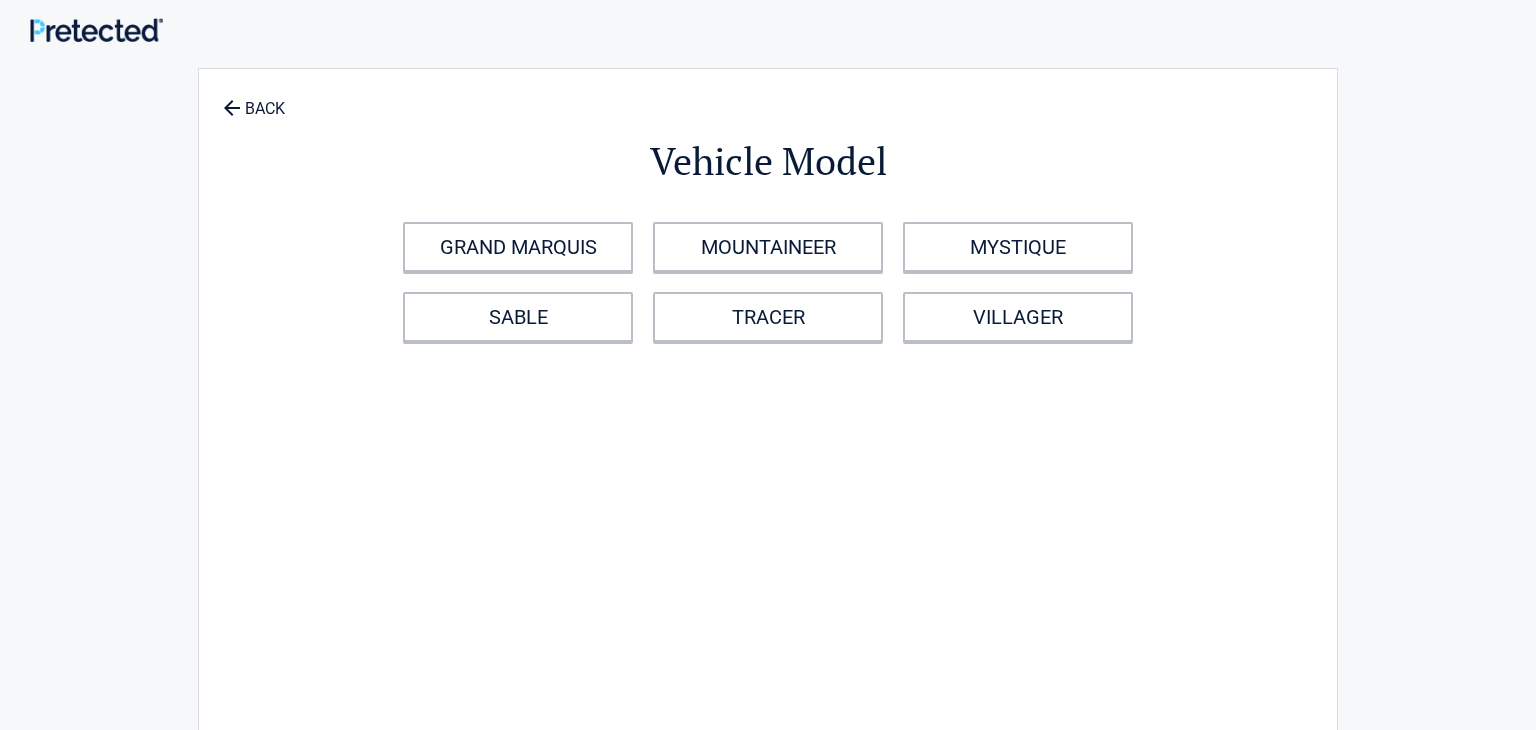 scroll, scrollTop: 0, scrollLeft: 0, axis: both 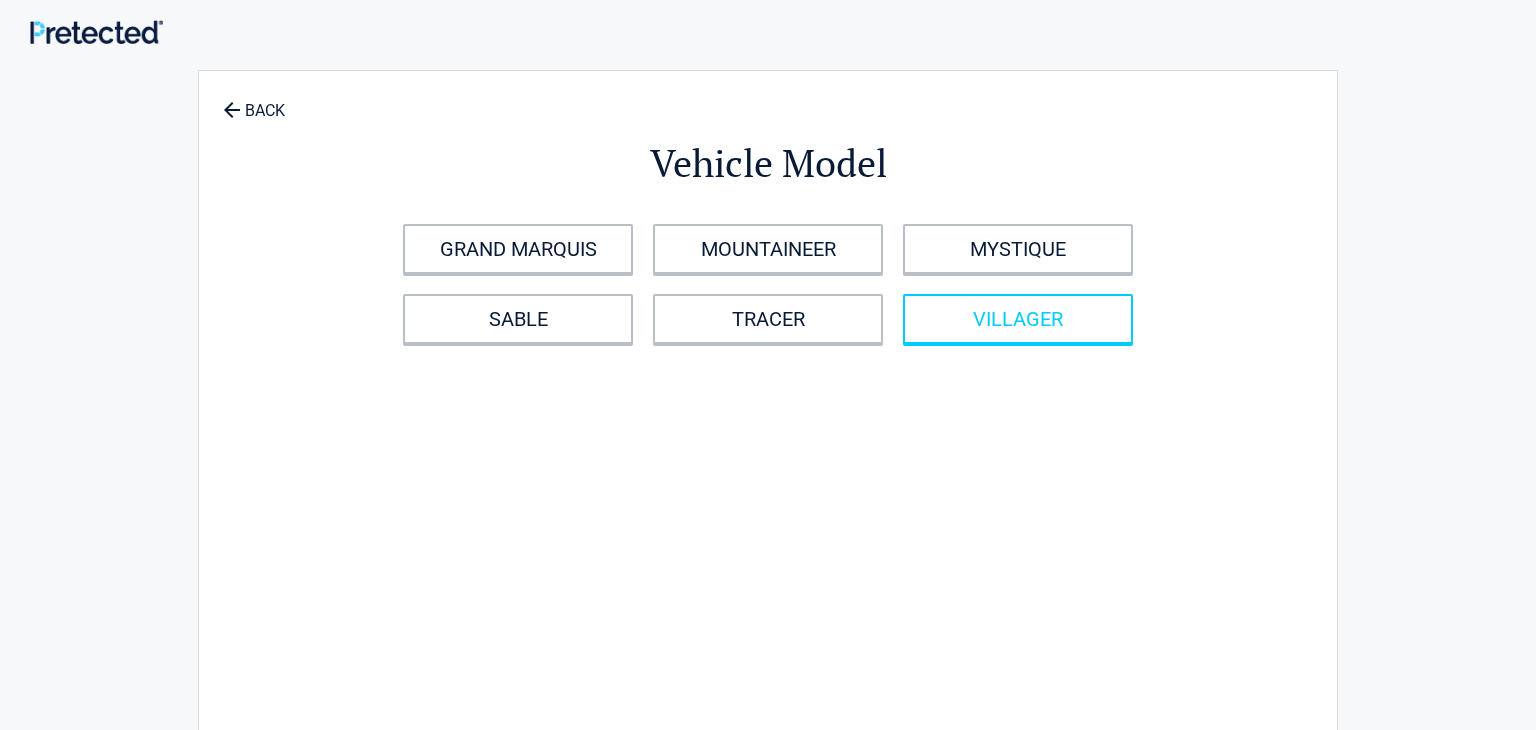 click on "VILLAGER" at bounding box center [1018, 319] 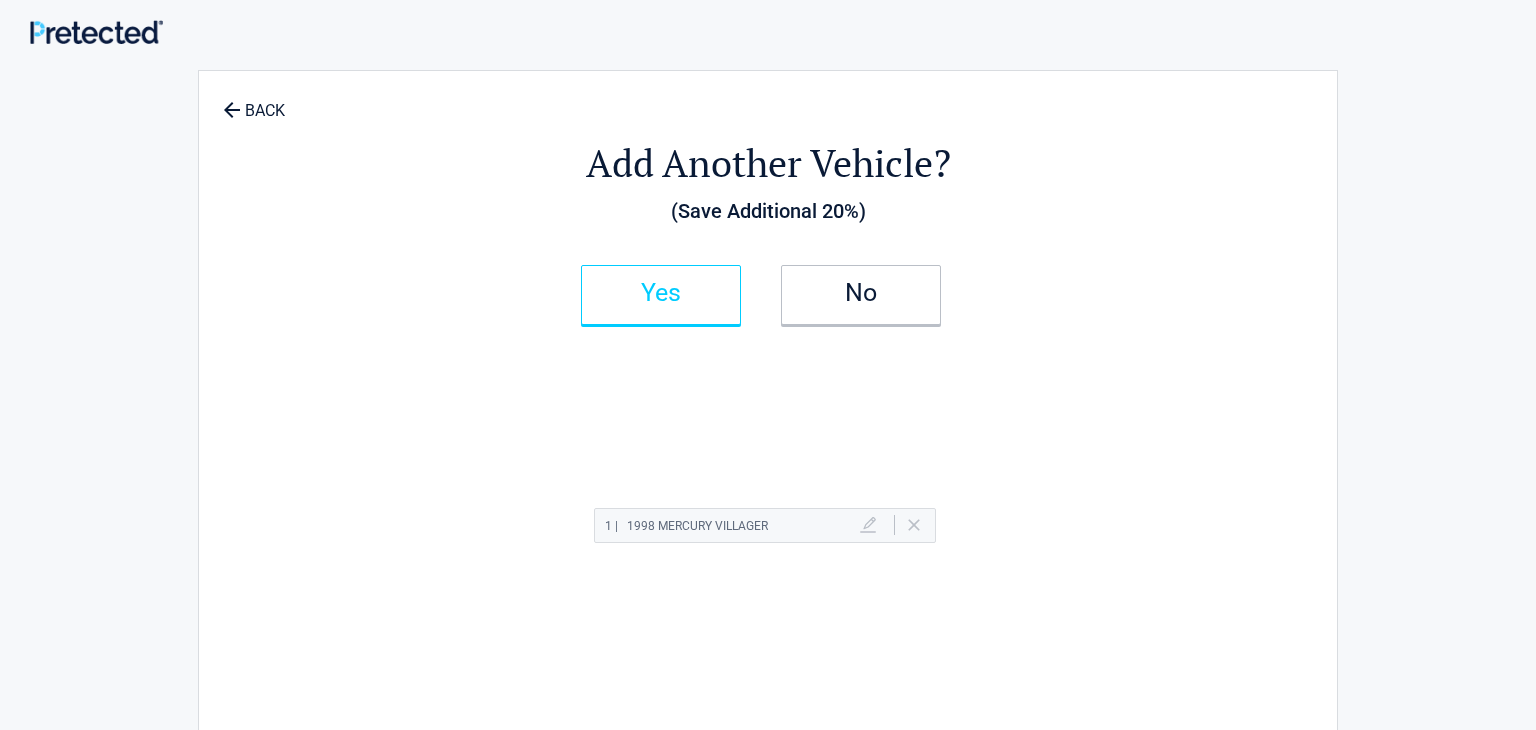 click on "Yes" at bounding box center [661, 295] 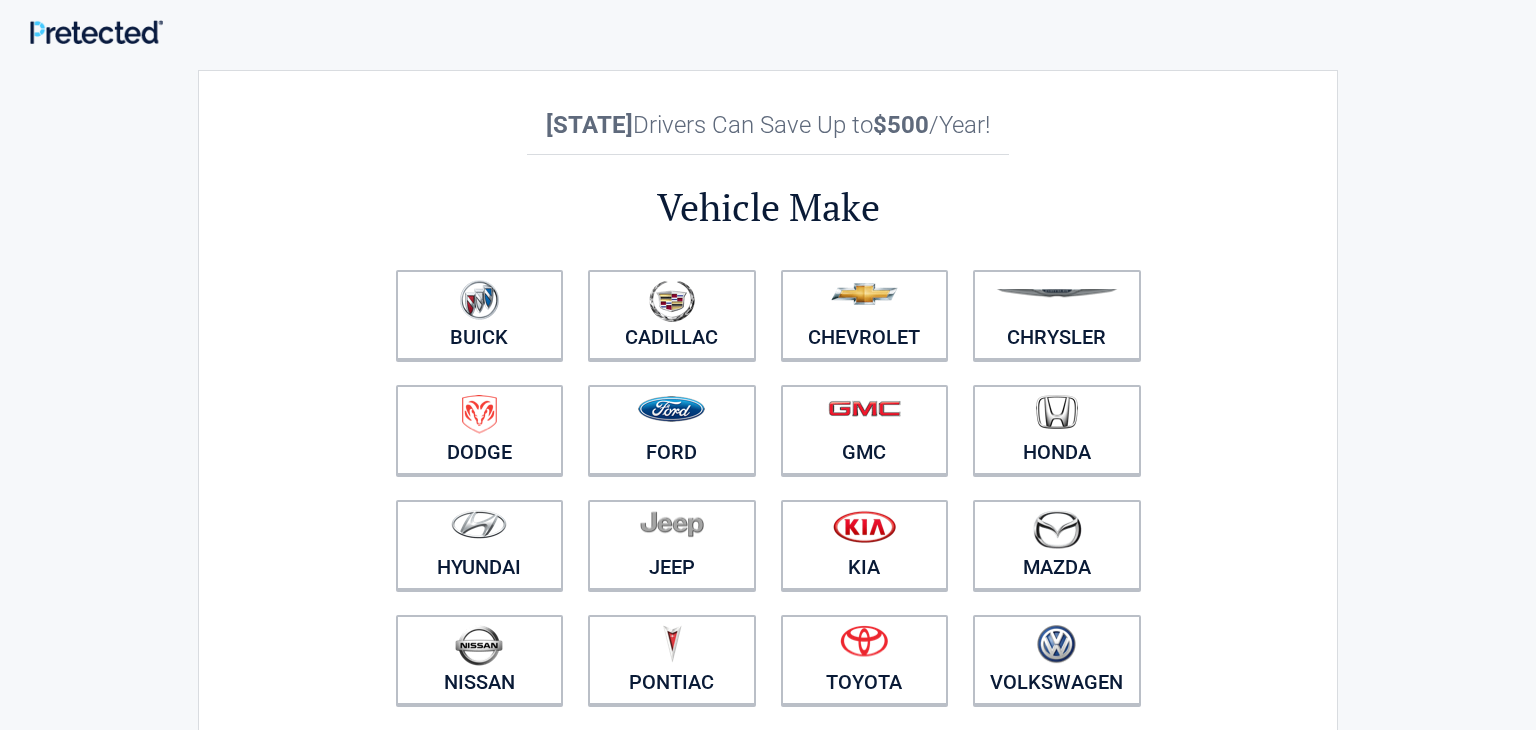 click on "Ford" at bounding box center (672, 430) 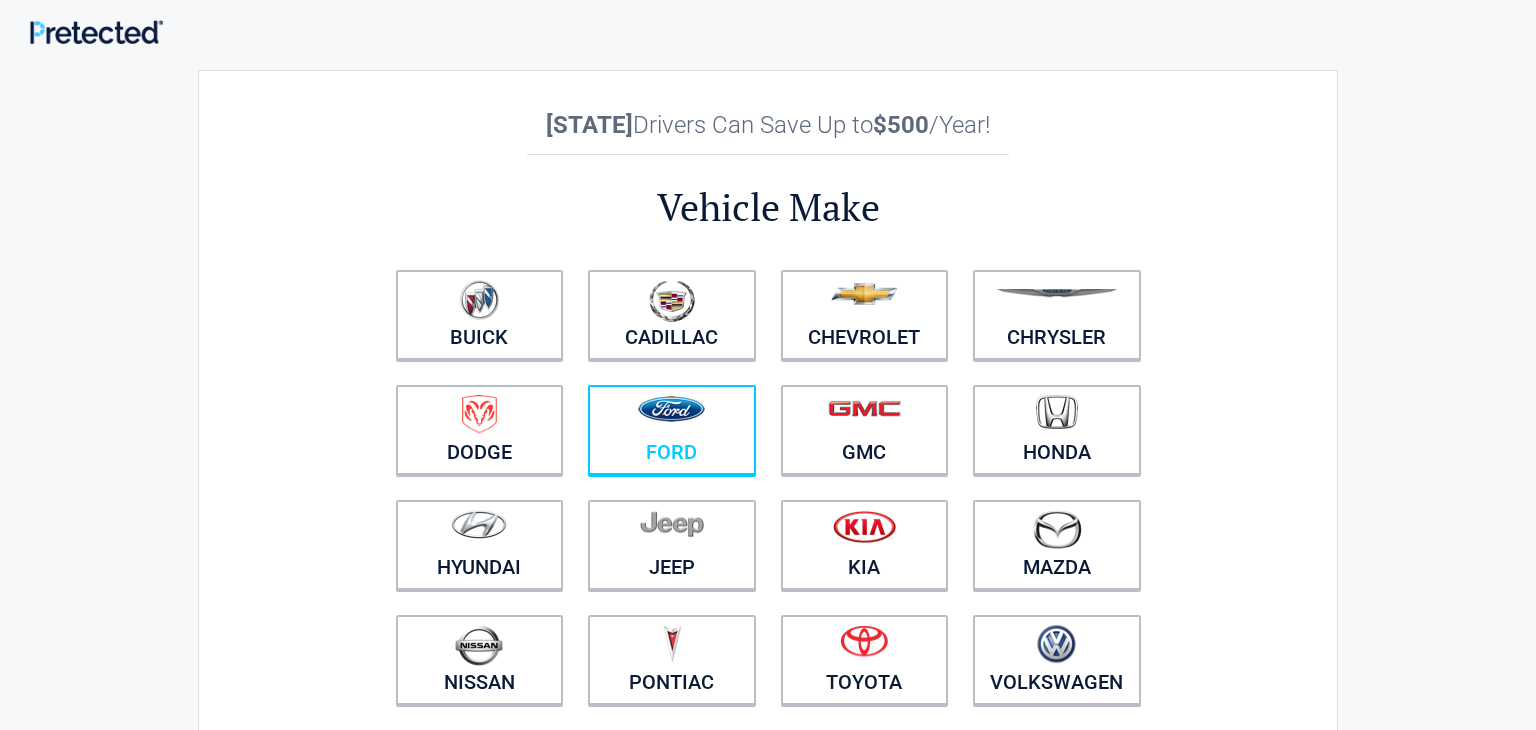 click on "Ford" at bounding box center [672, 430] 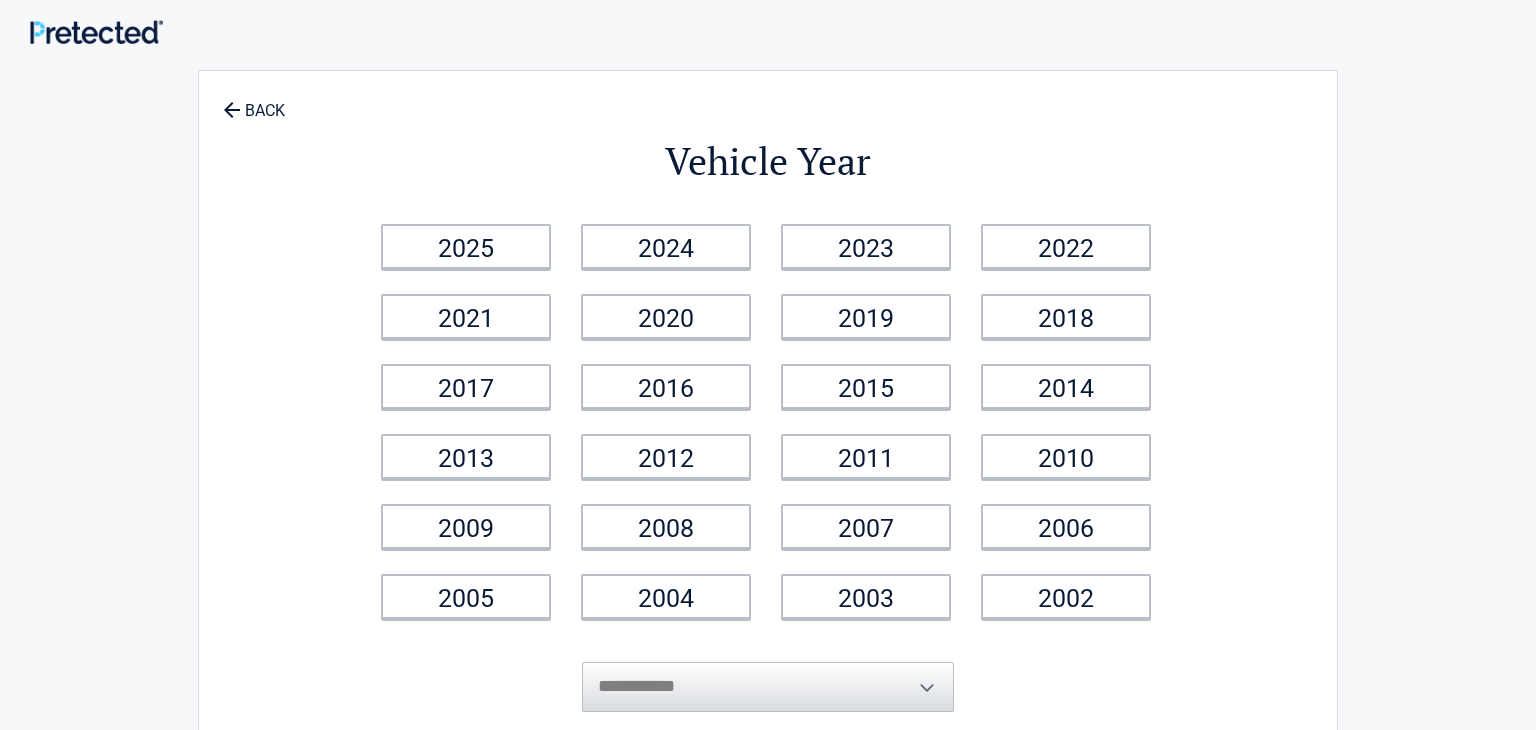 click on "2012" at bounding box center [666, 456] 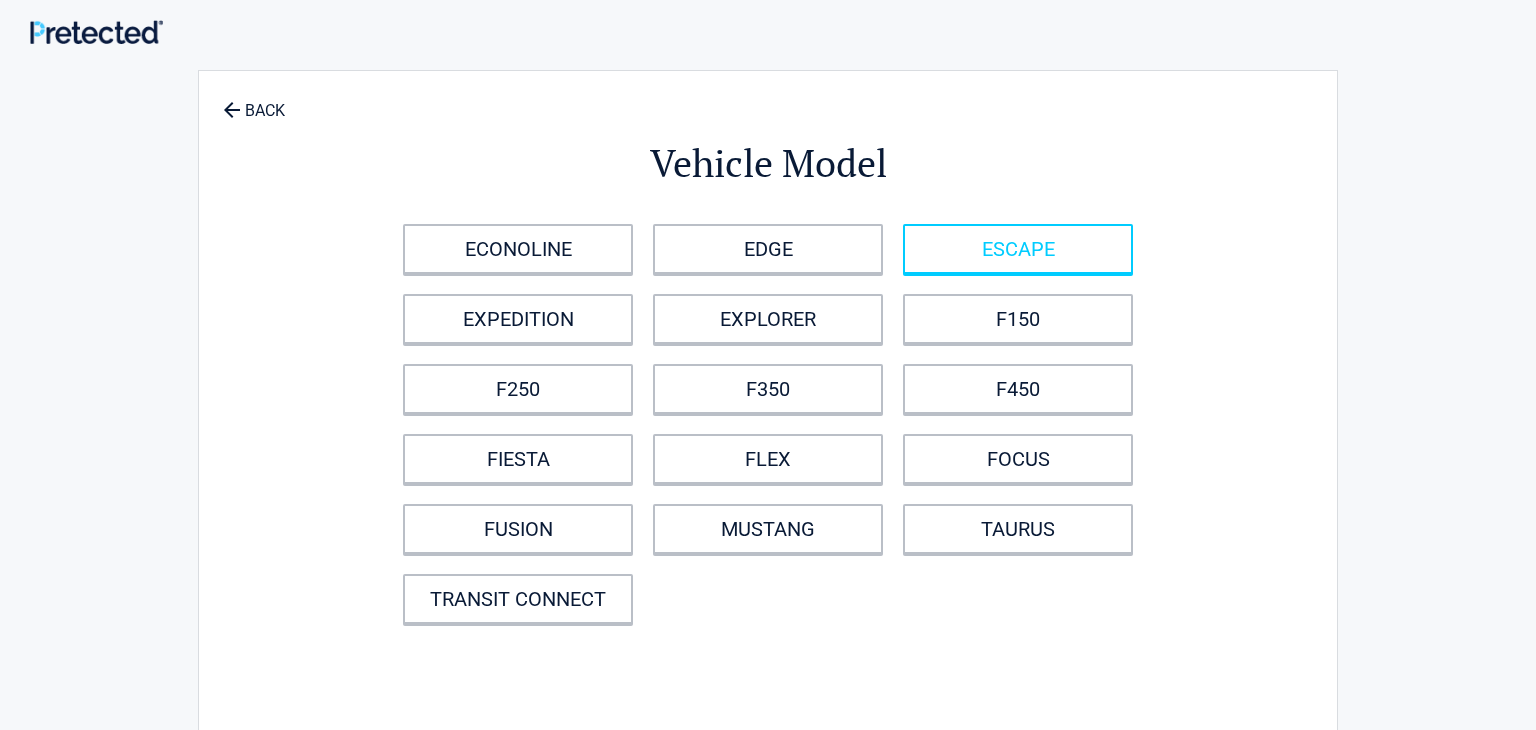 click on "ESCAPE" at bounding box center [1018, 249] 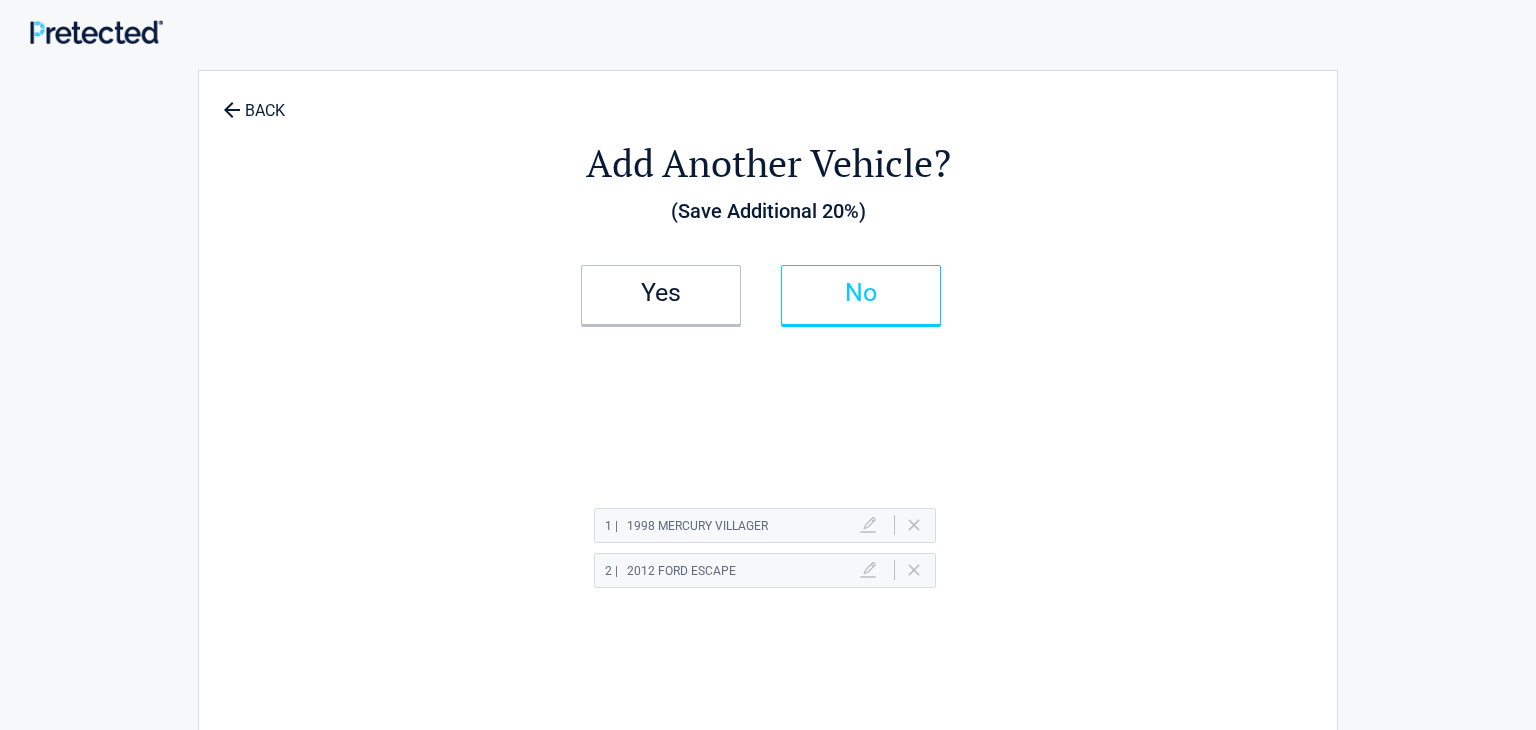 click on "No" at bounding box center (861, 293) 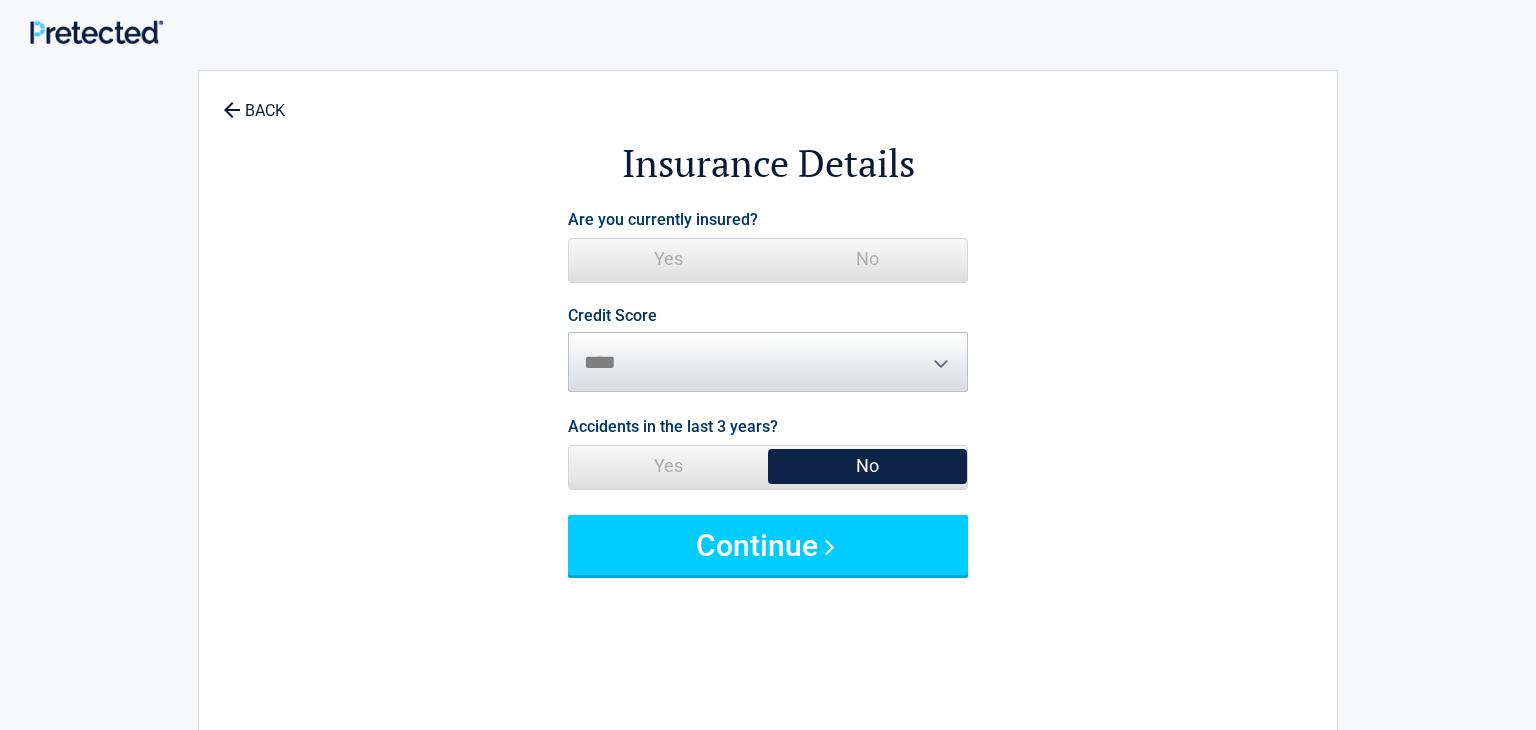click on "No" at bounding box center (867, 259) 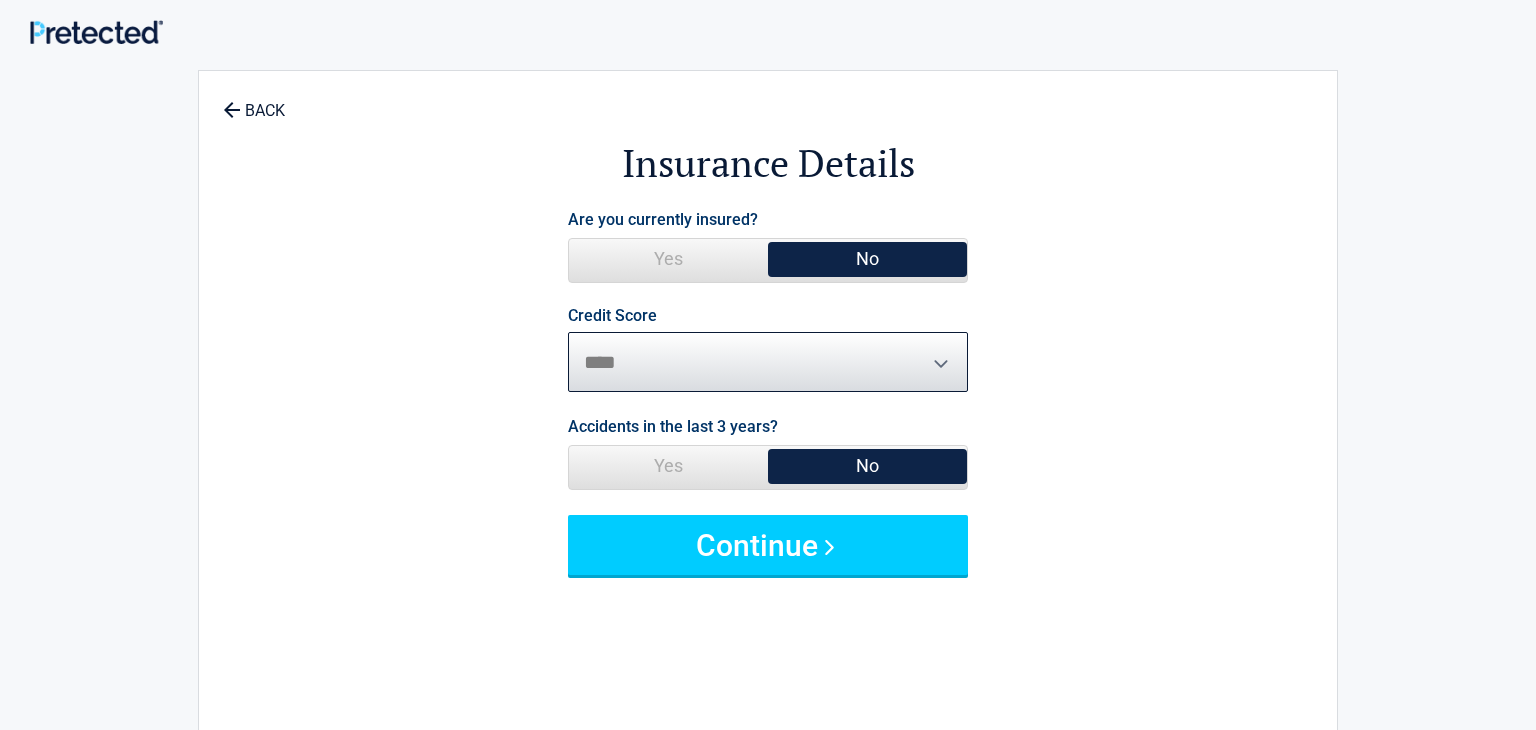 click on "*********
****
*******
****" at bounding box center (768, 362) 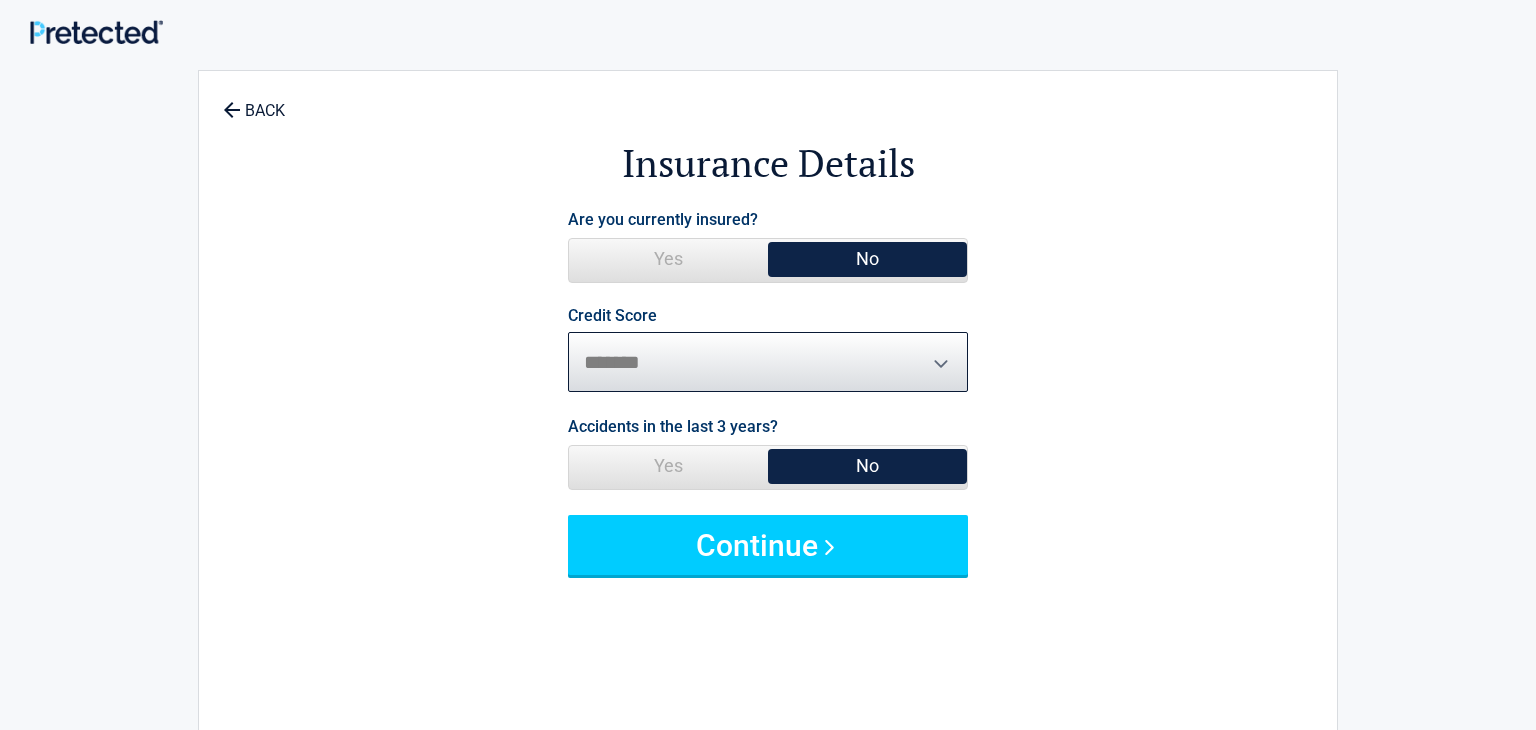 click on "*********
****
*******
****" at bounding box center [768, 362] 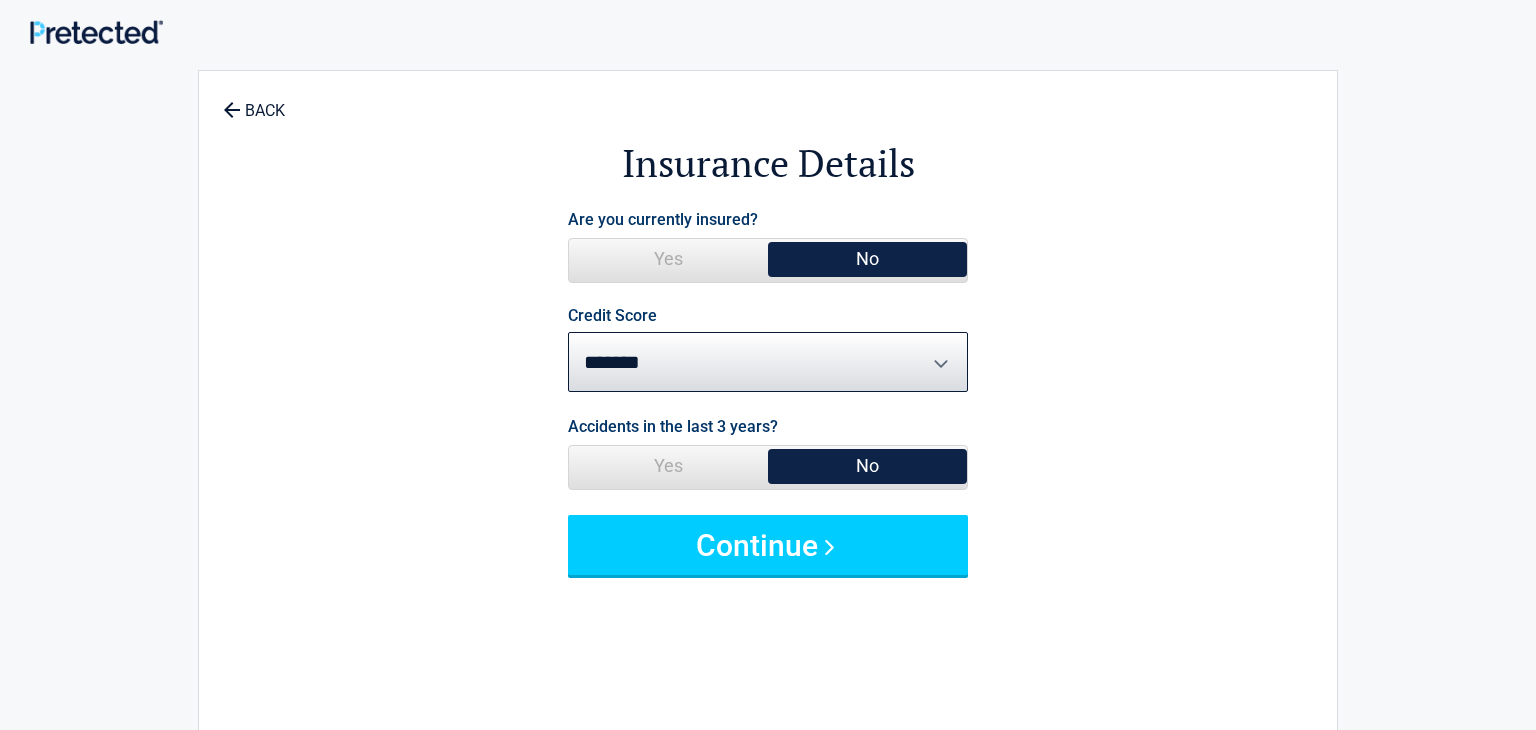 click on "No" at bounding box center (867, 466) 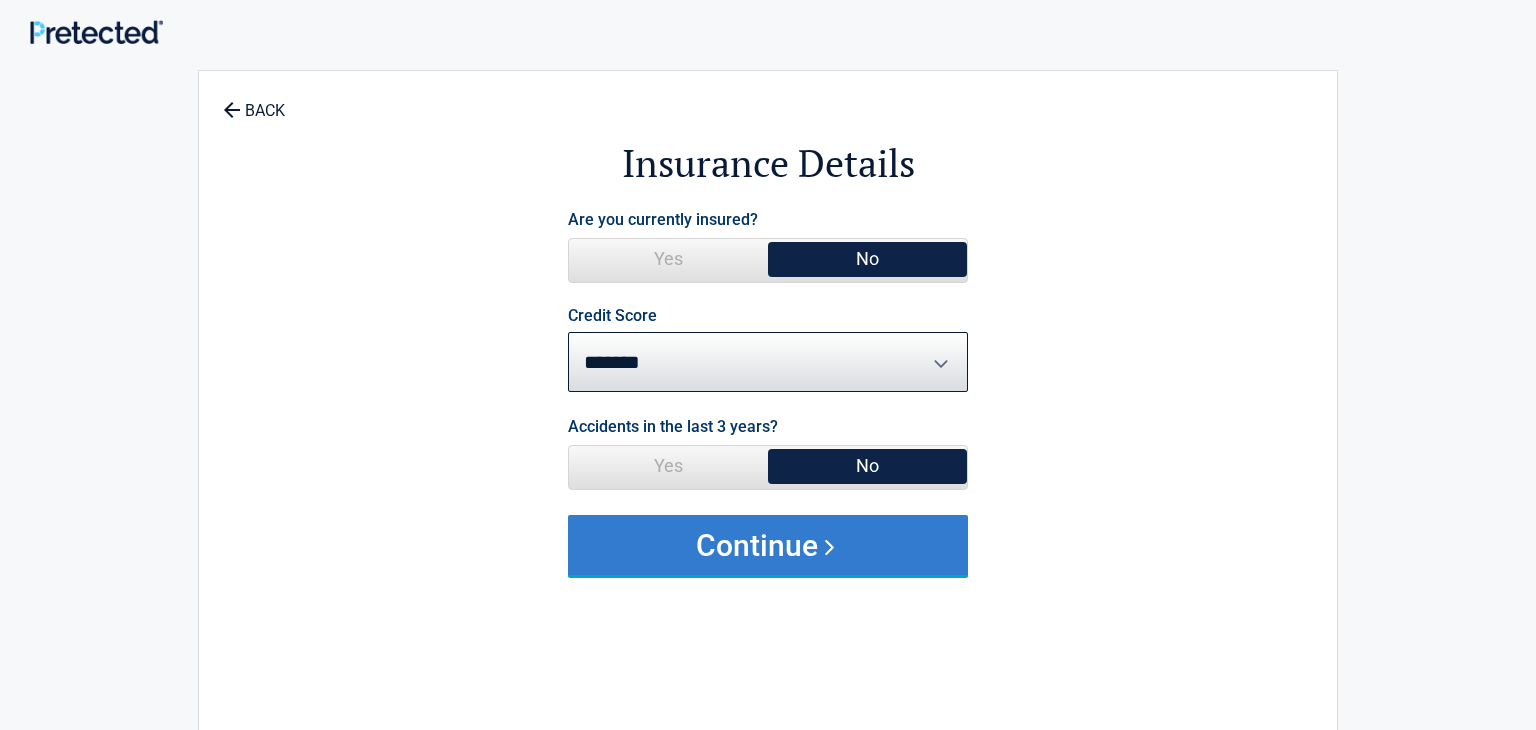 click on "Continue" at bounding box center [768, 545] 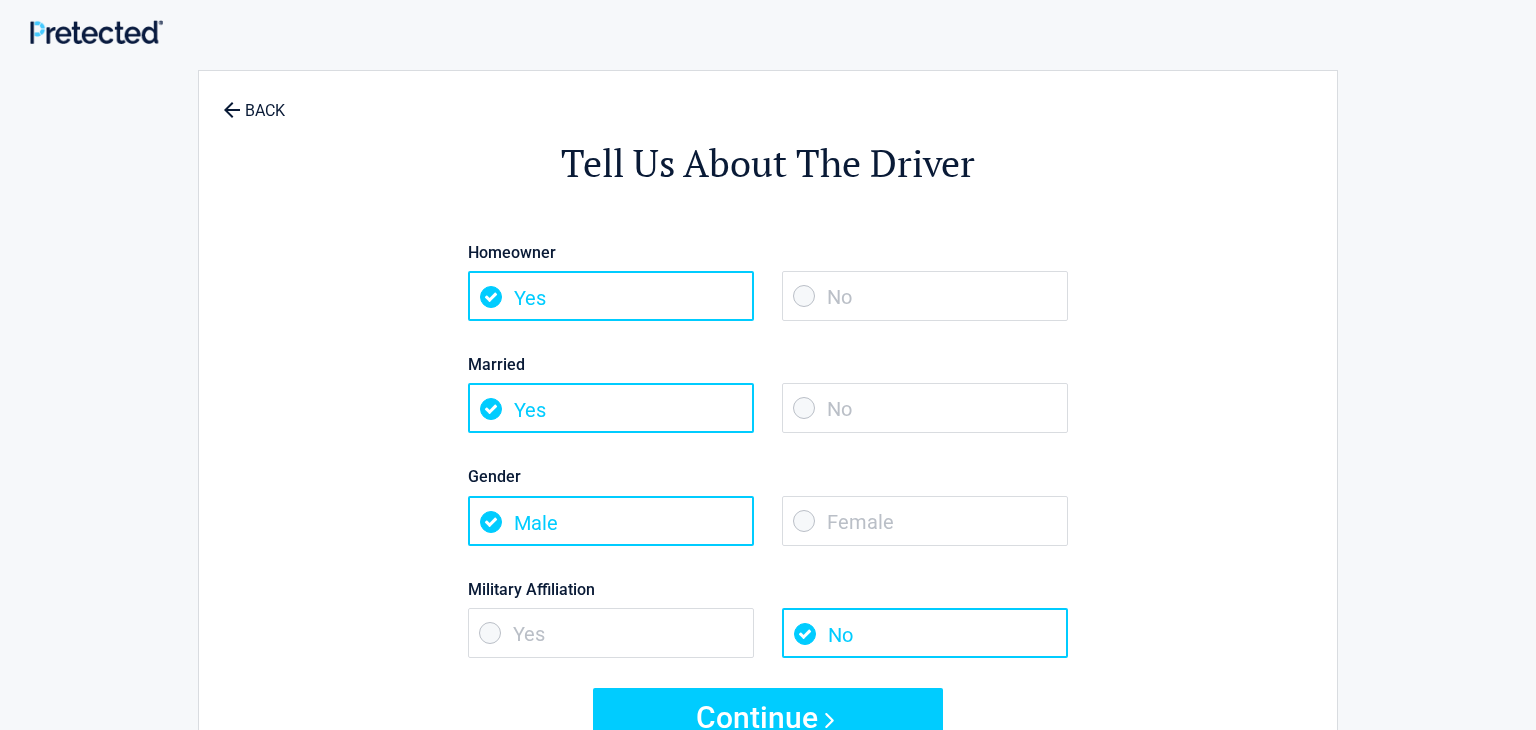 click on "No" at bounding box center (925, 296) 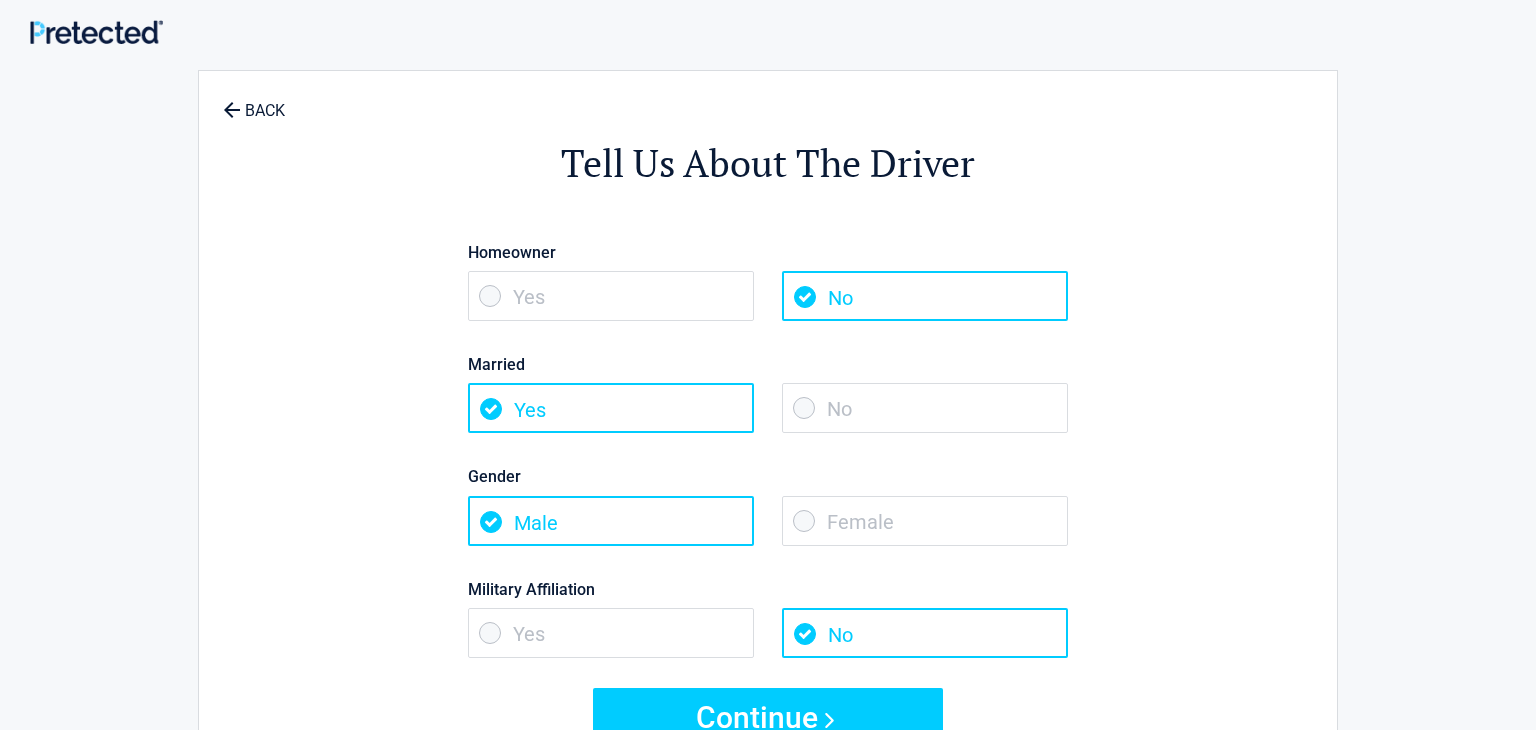 click on "No" at bounding box center [925, 408] 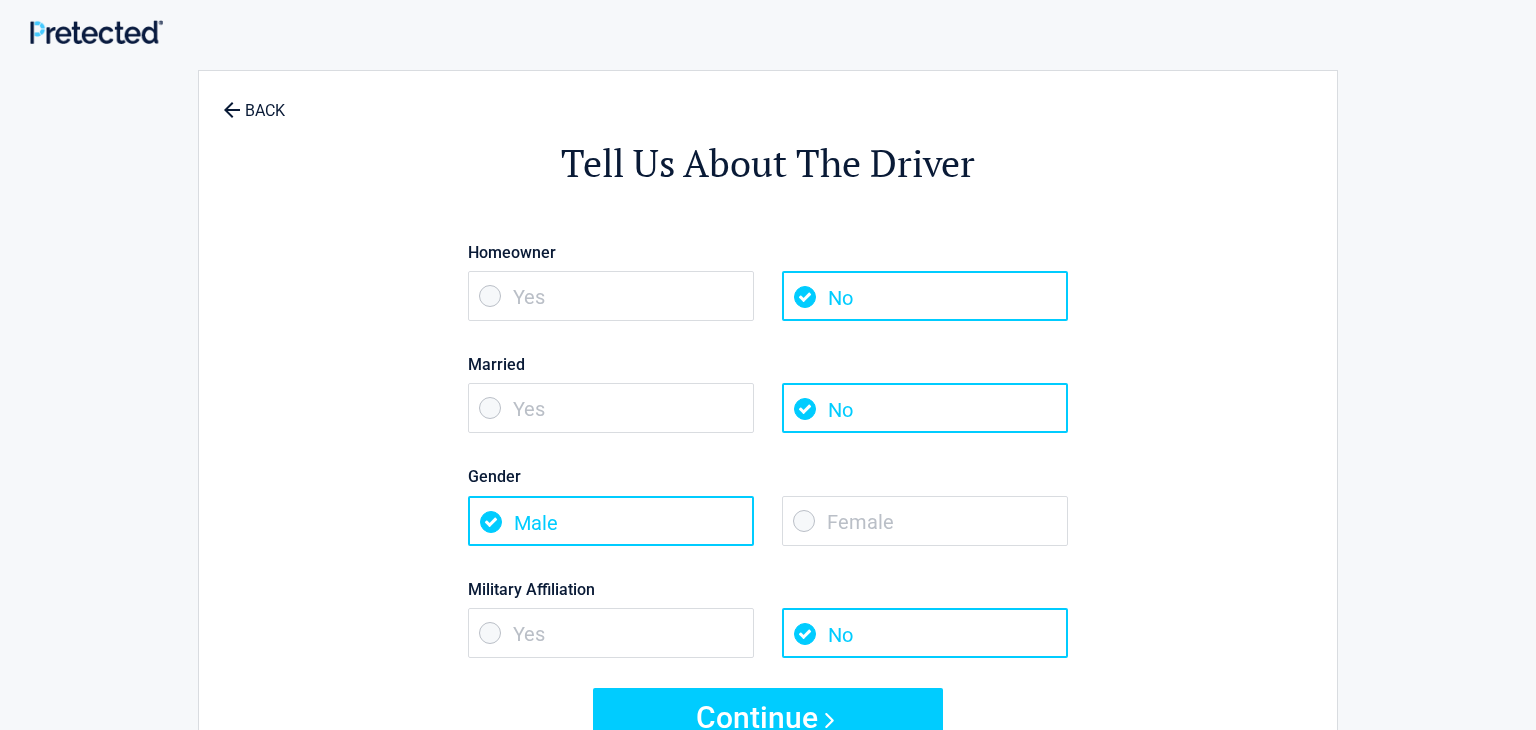click on "Female" at bounding box center [925, 521] 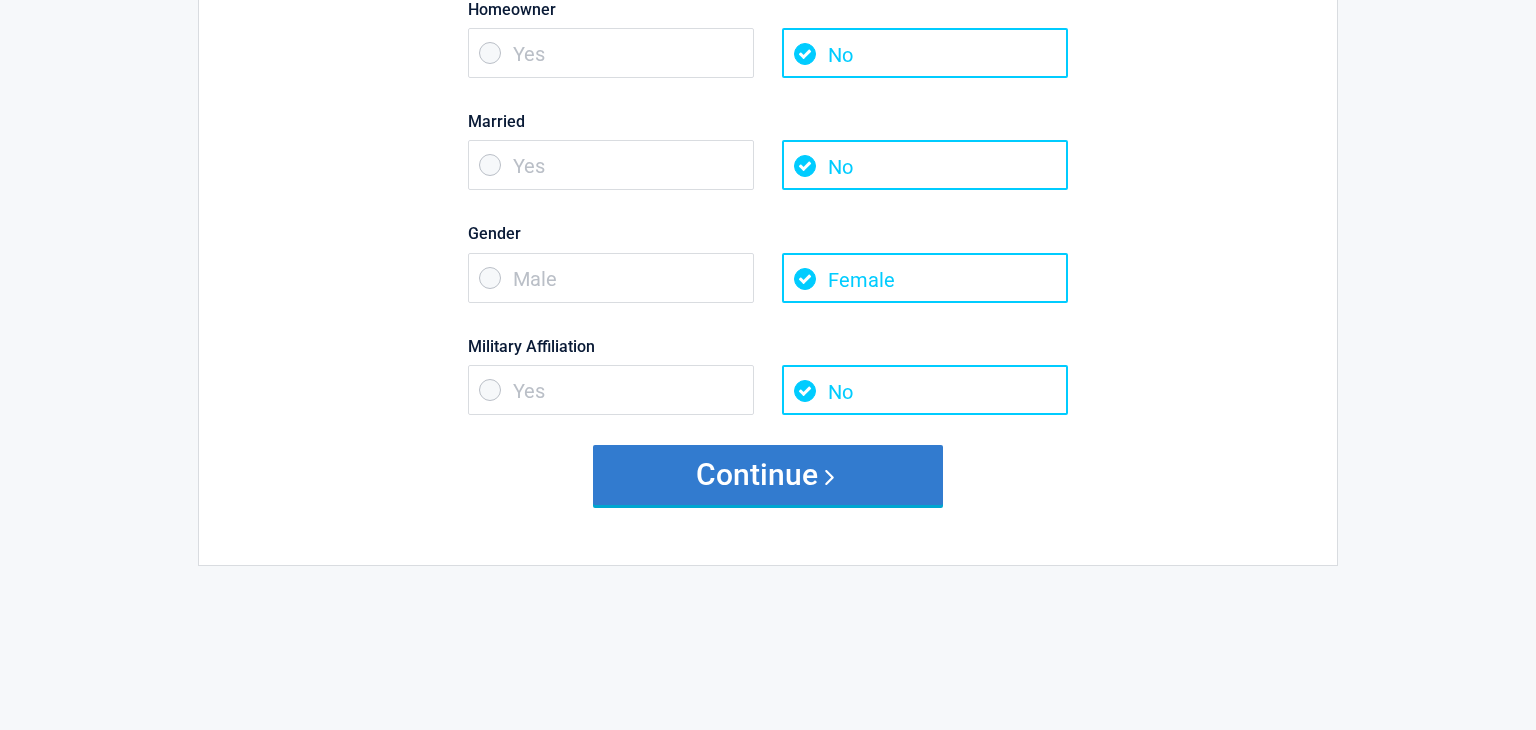 click on "Continue" at bounding box center [768, 475] 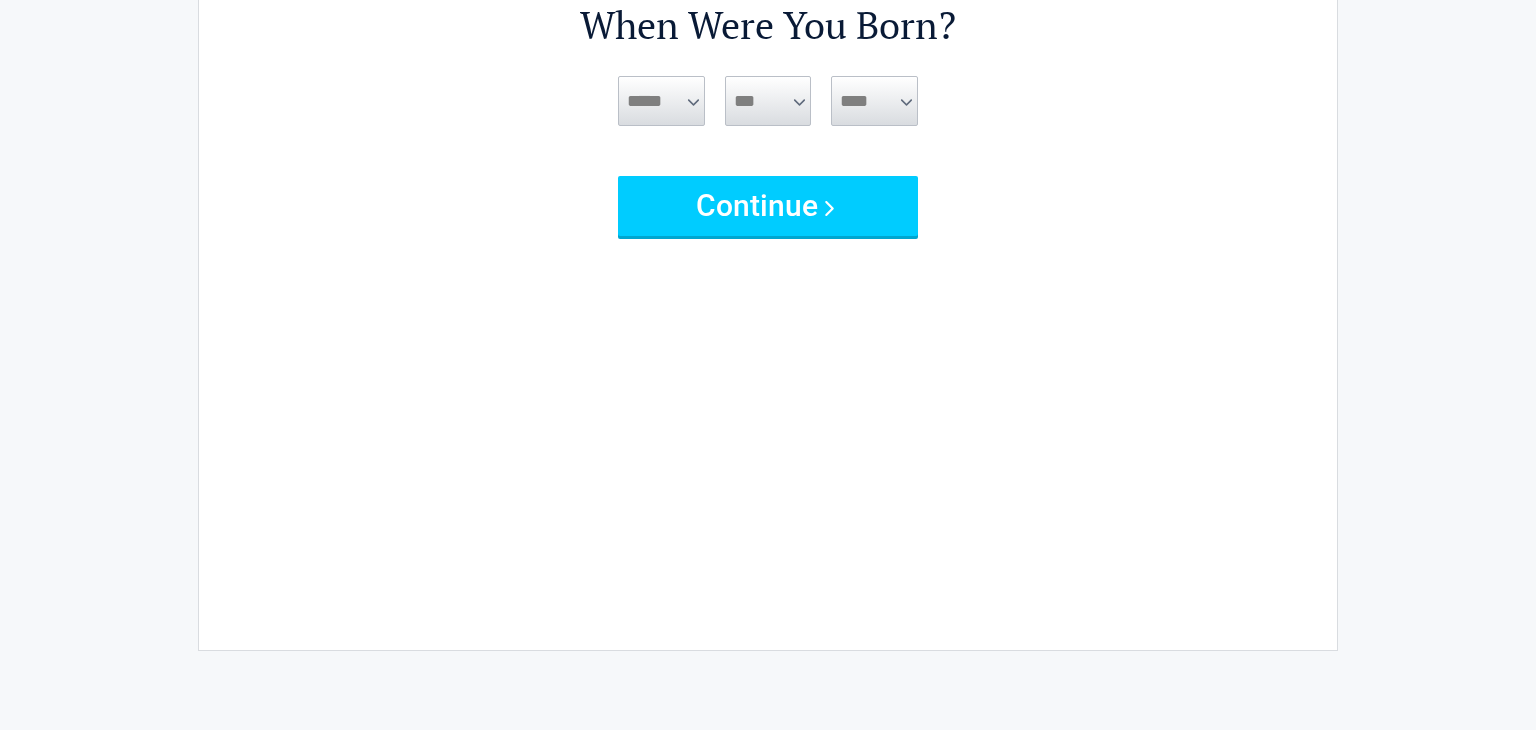 scroll, scrollTop: 0, scrollLeft: 0, axis: both 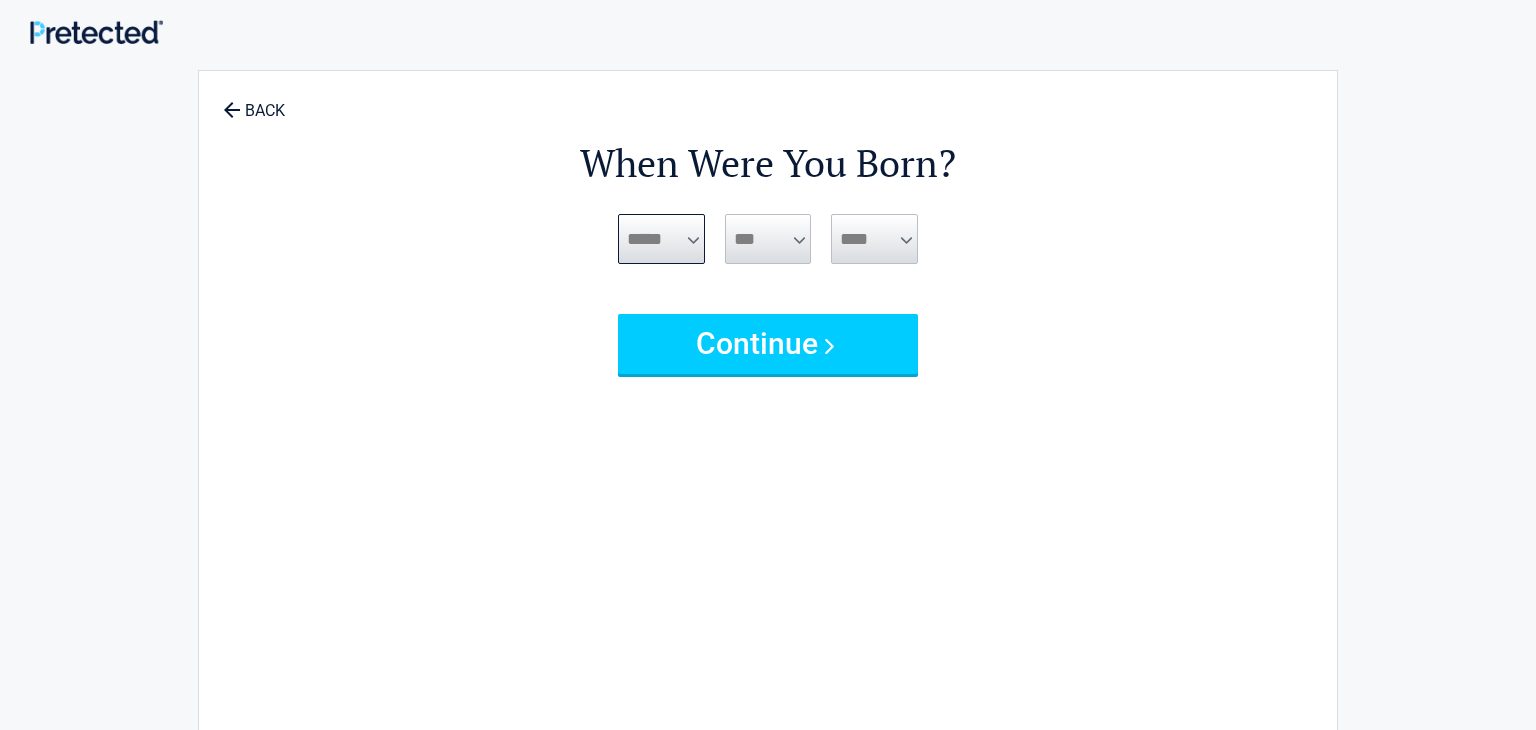 click on "*****
***
***
***
***
***
***
***
***
***
***
***
***" at bounding box center (661, 239) 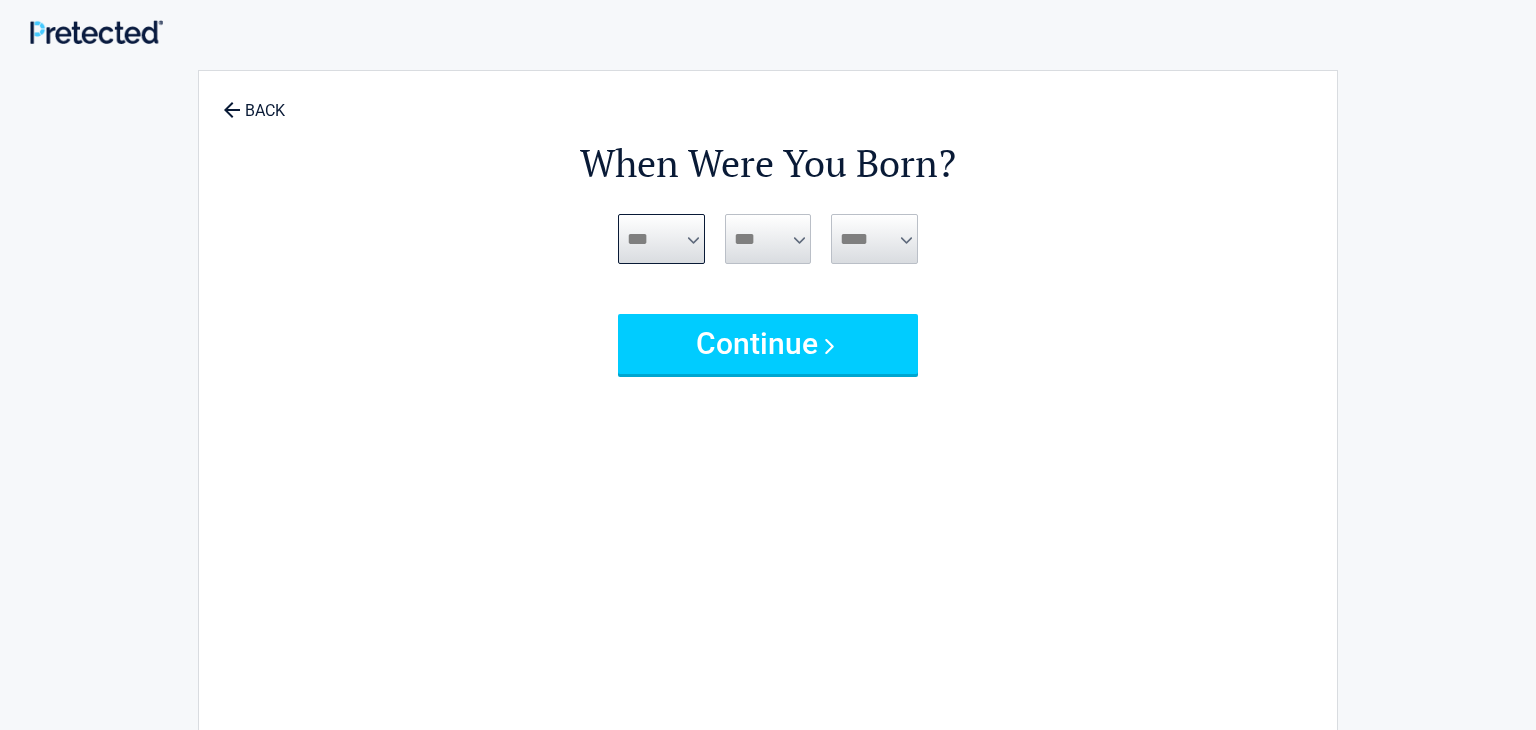 click on "*****
***
***
***
***
***
***
***
***
***
***
***
***" at bounding box center (661, 239) 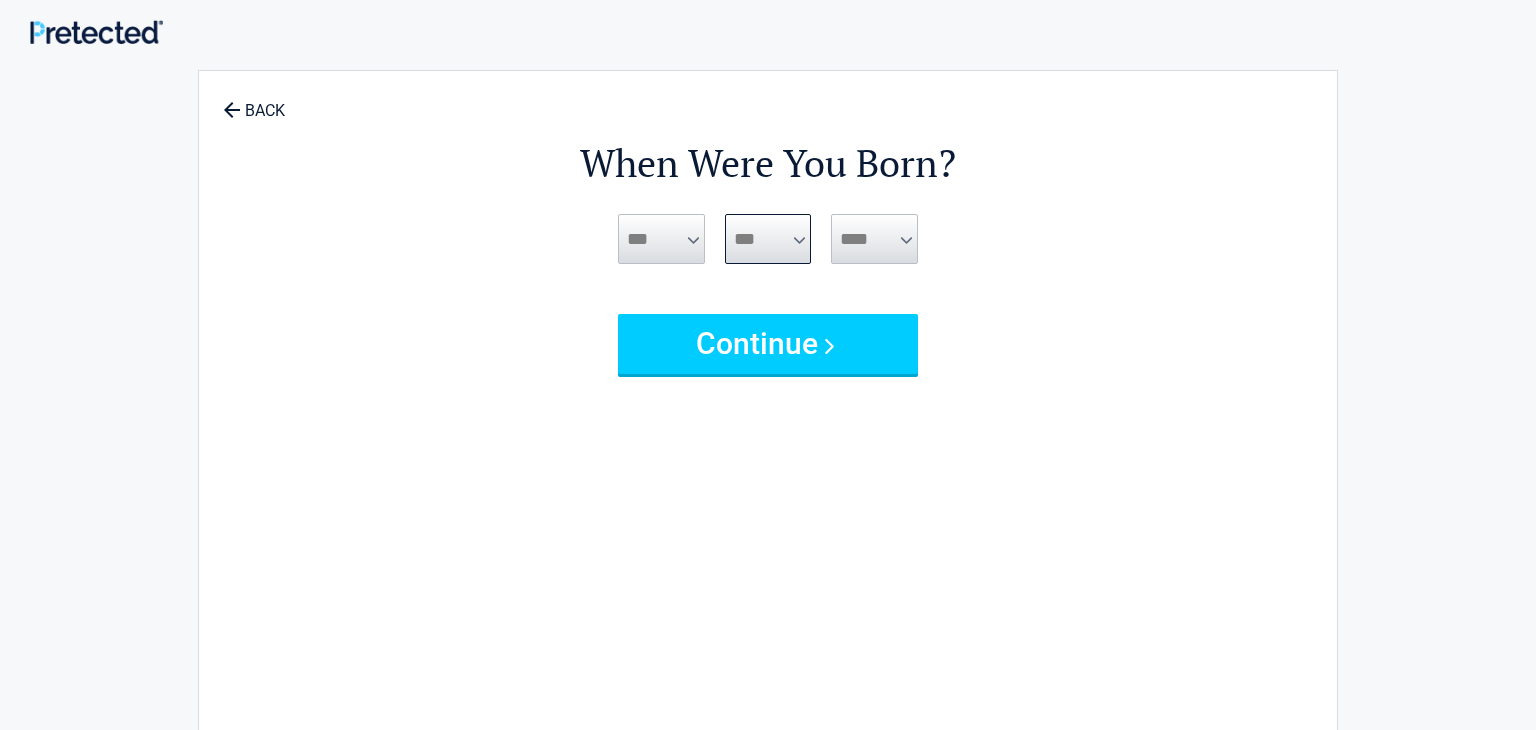 click on "*** * * * * * * * * * ** ** ** ** ** ** ** ** ** ** ** ** ** ** ** ** ** ** ** ** ** **" at bounding box center (768, 239) 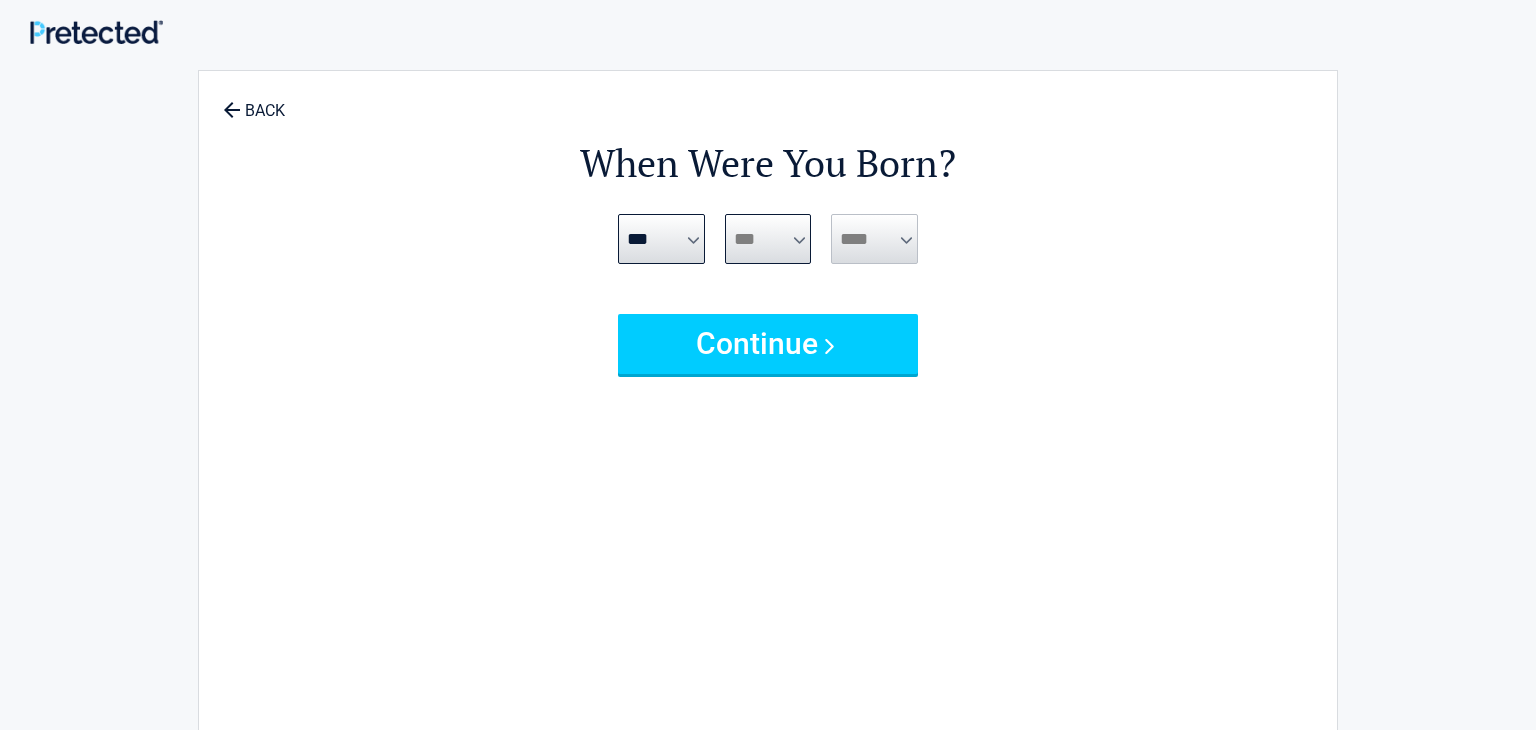 select on "*" 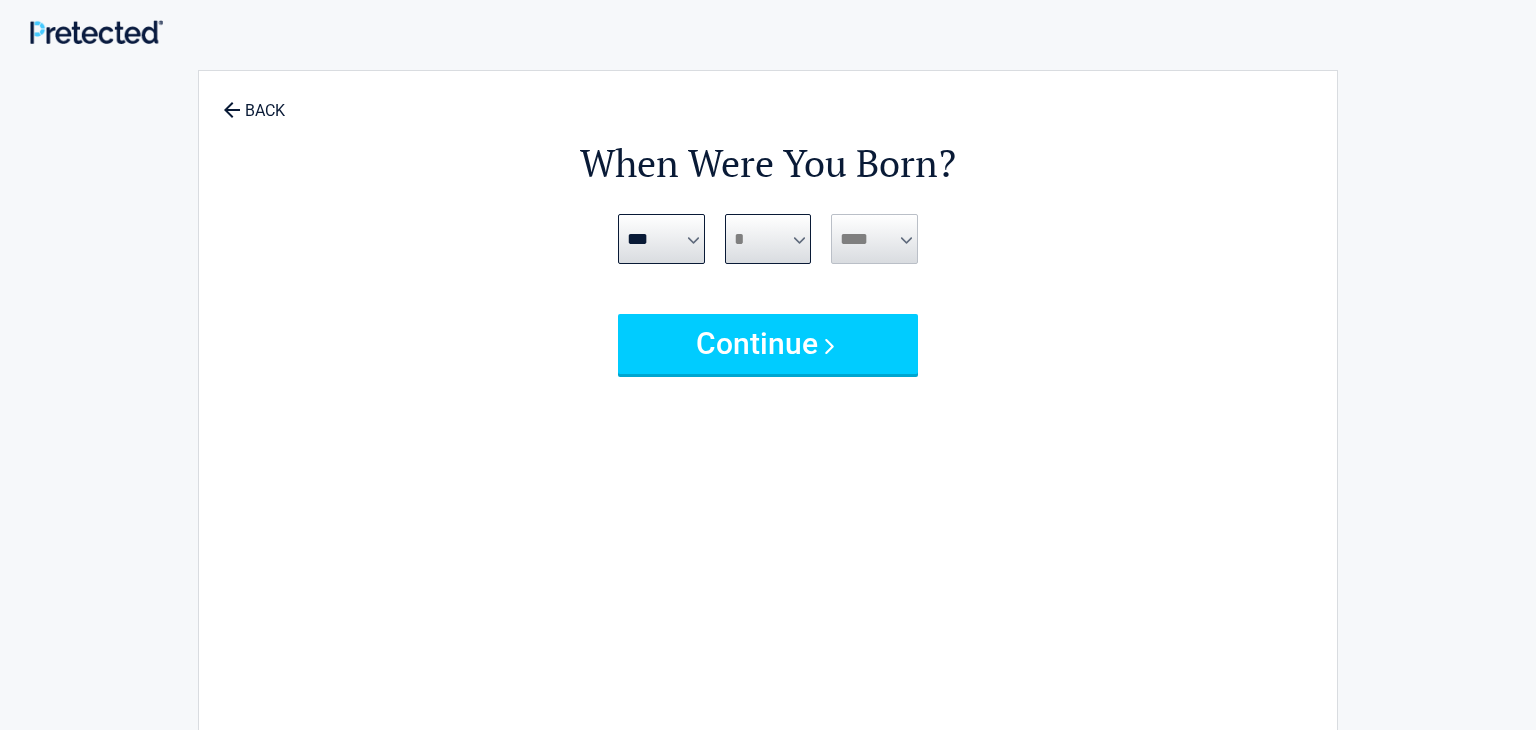 click on "*** * * * * * * * * * ** ** ** ** ** ** ** ** ** ** ** ** ** ** ** ** ** ** ** ** ** **" at bounding box center (768, 239) 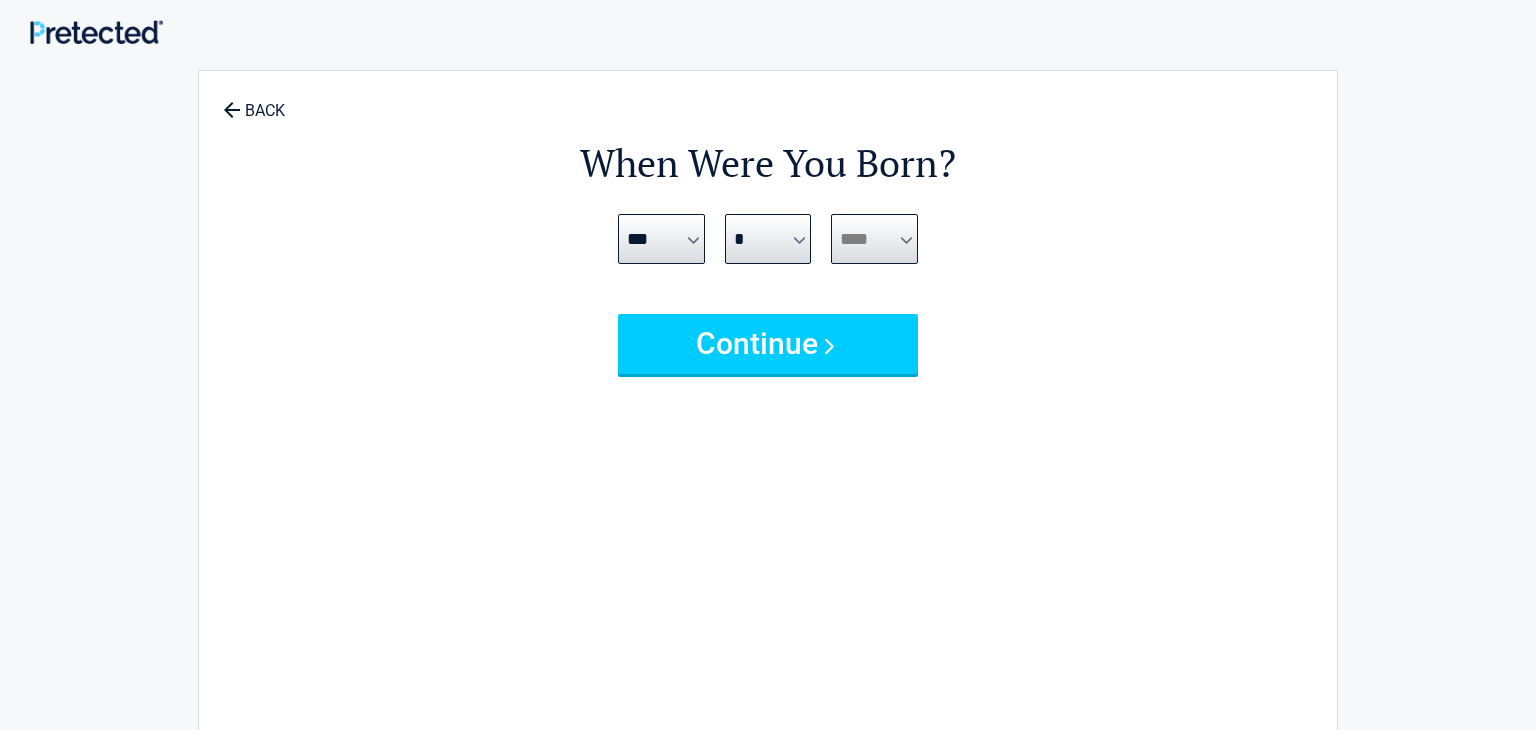 click on "****
****
****
****
****
****
****
****
****
****
****
****
****
****
****
****
****
****
****
****
****
****
****
****
****
****
****
****
****
****
****
****
****
****
****
****
****
****
****
****
****
****
****
****
****
****
****
****
****
****
****
****
****
****
****
****
****
****
****
****
****
****
****
****" at bounding box center [874, 239] 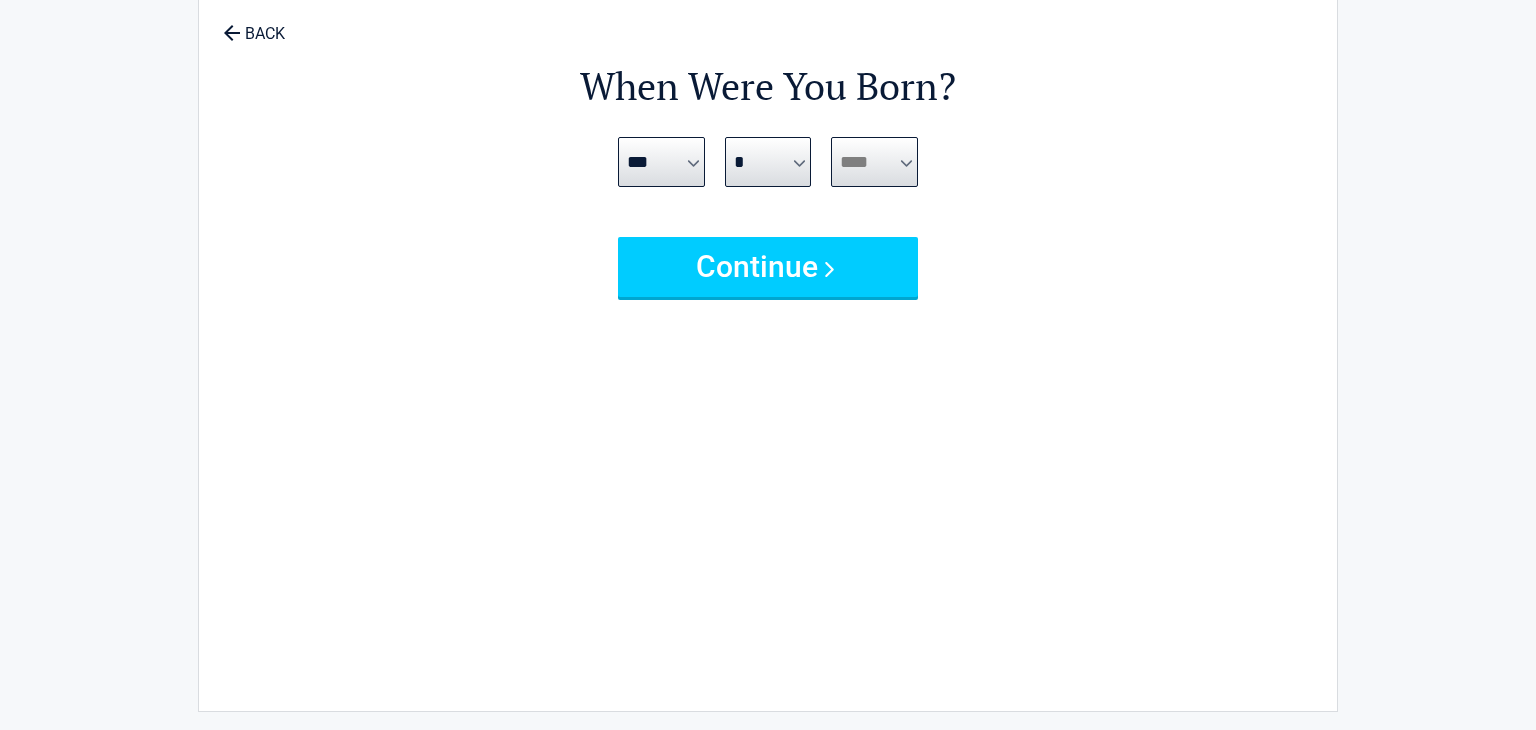 scroll, scrollTop: 0, scrollLeft: 0, axis: both 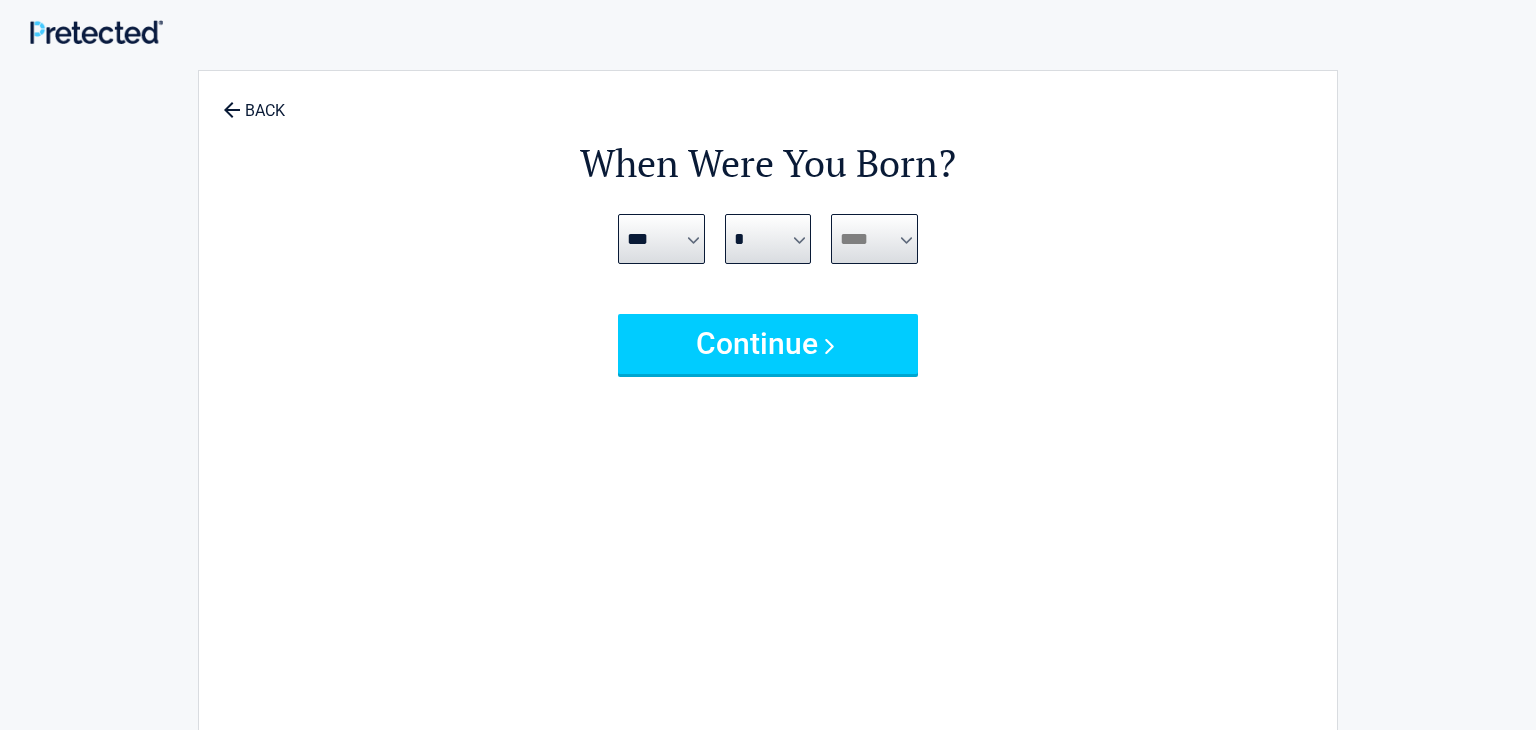 click on "****
****
****
****
****
****
****
****
****
****
****
****
****
****
****
****
****
****
****
****
****
****
****
****
****
****
****
****
****
****
****
****
****
****
****
****
****
****
****
****
****
****
****
****
****
****
****
****
****
****
****
****
****
****
****
****
****
****
****
****
****
****
****
****" at bounding box center (874, 239) 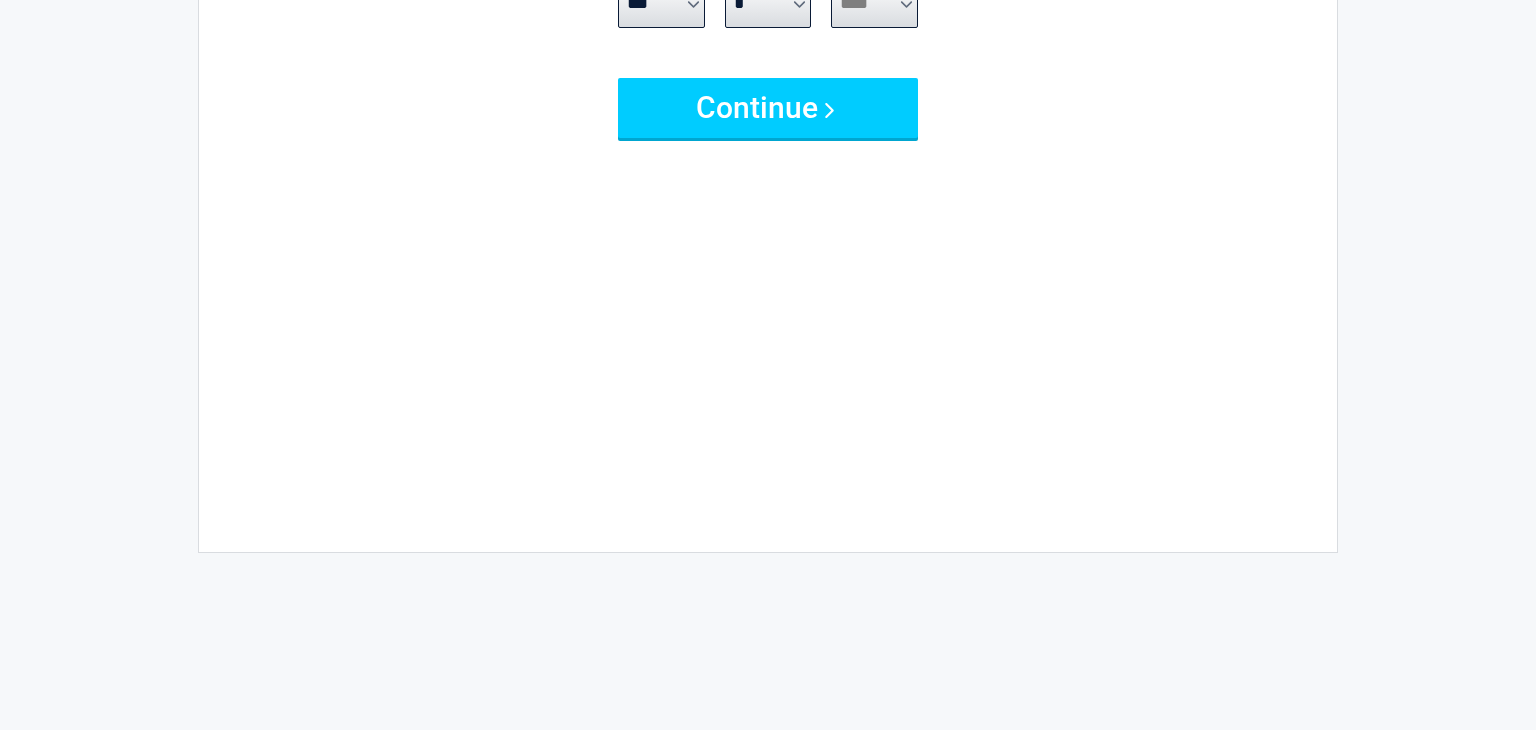 scroll, scrollTop: 0, scrollLeft: 0, axis: both 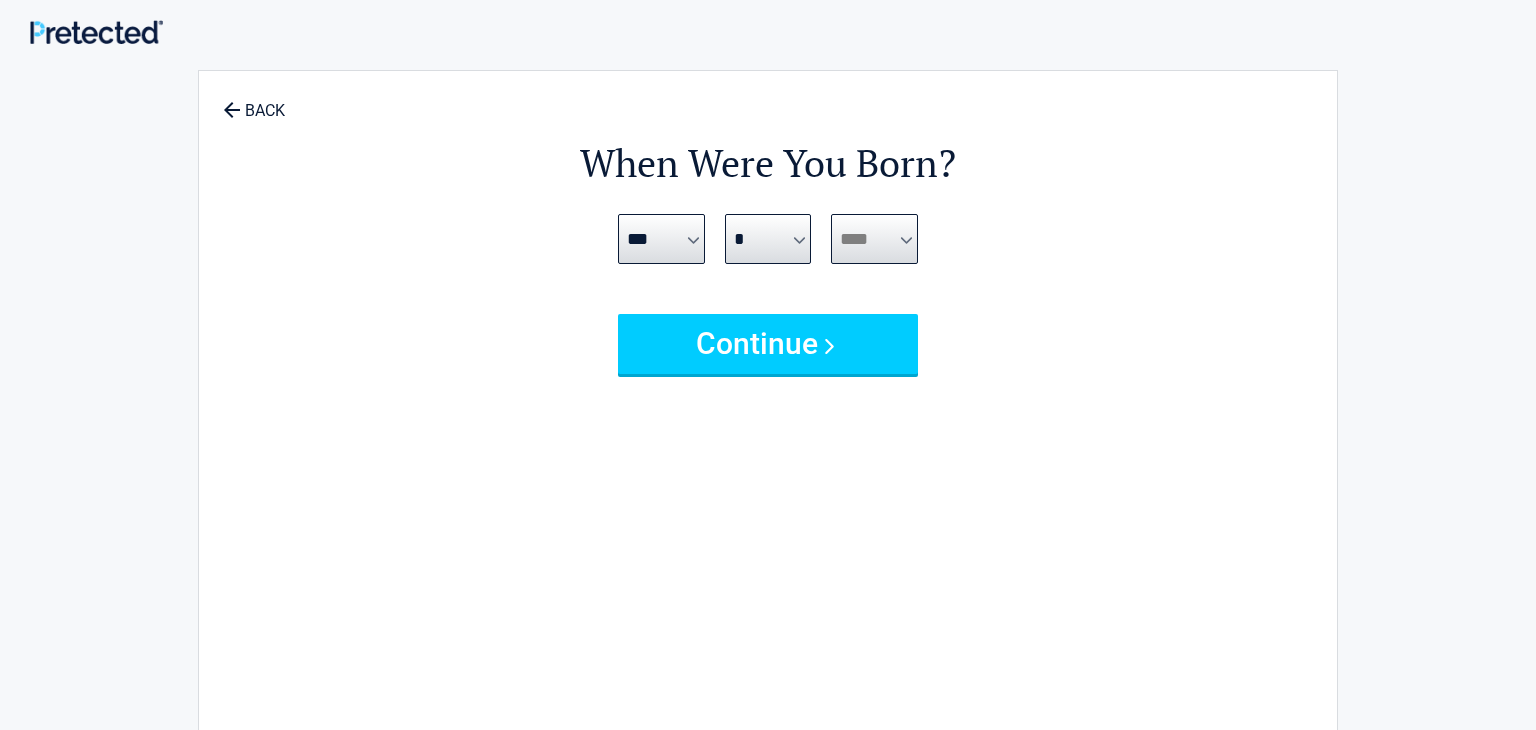 click on "****
****
****
****
****
****
****
****
****
****
****
****
****
****
****
****
****
****
****
****
****
****
****
****
****
****
****
****
****
****
****
****
****
****
****
****
****
****
****
****
****
****
****
****
****
****
****
****
****
****
****
****
****
****
****
****
****
****
****
****
****
****
****
****" at bounding box center (874, 239) 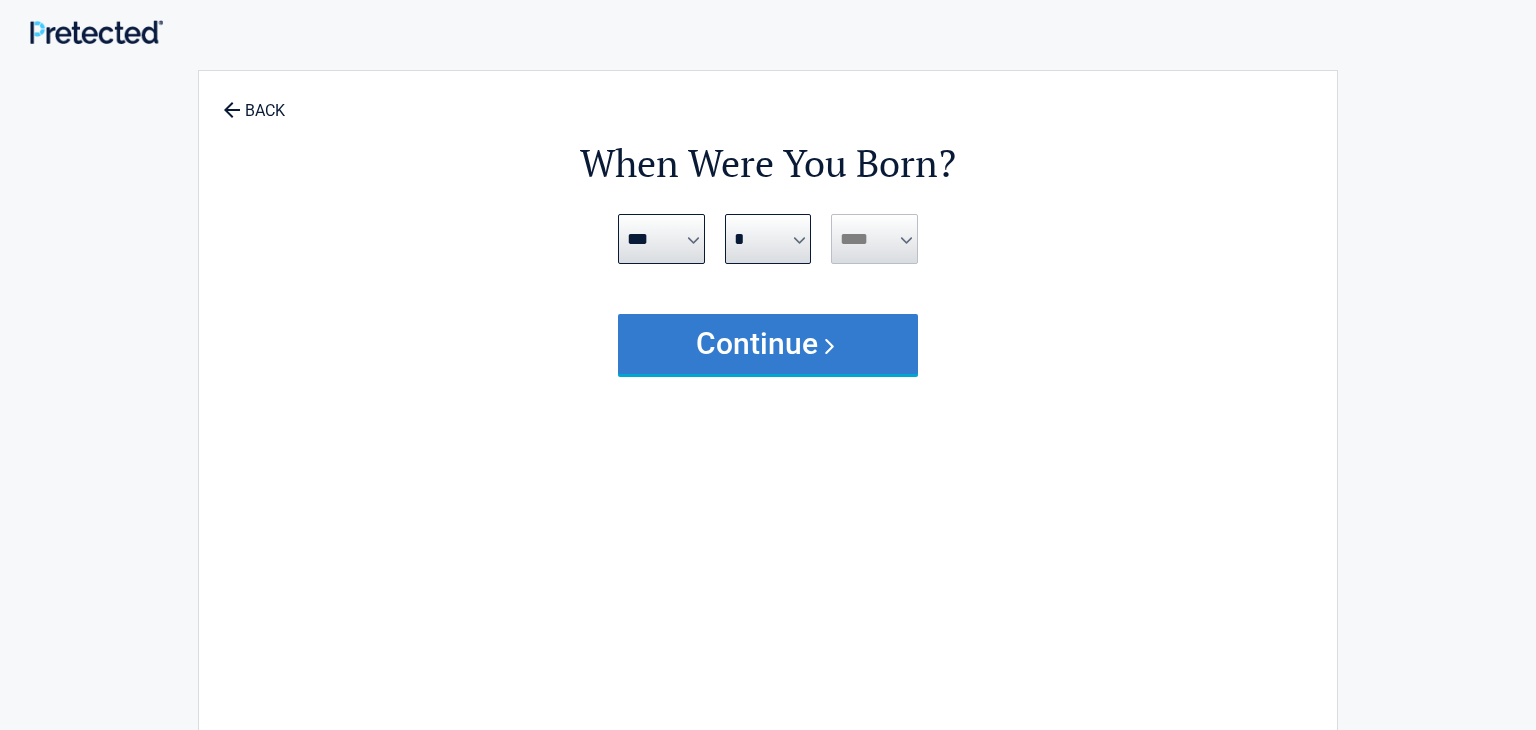 click on "Continue" at bounding box center [768, 344] 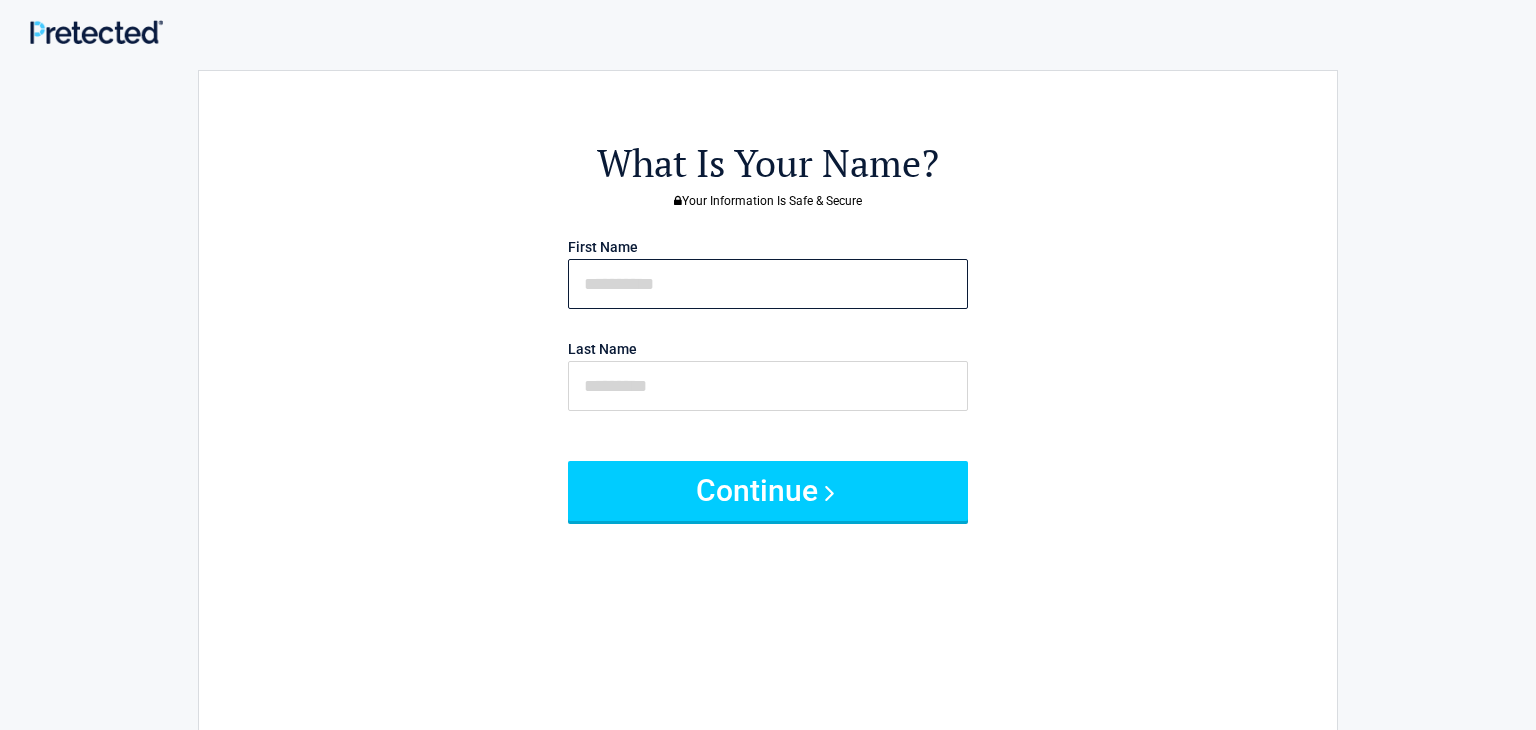 click at bounding box center [768, 284] 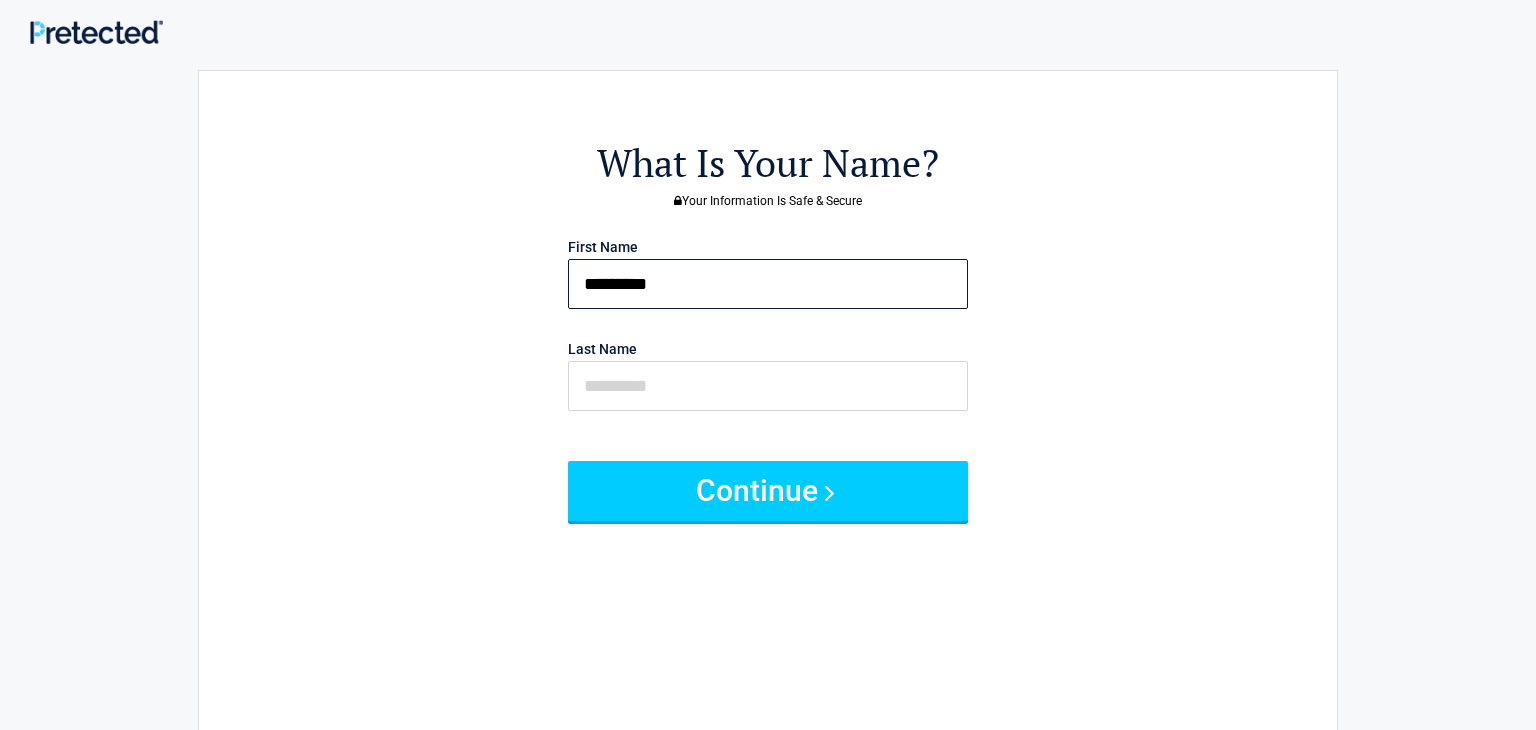 type on "*********" 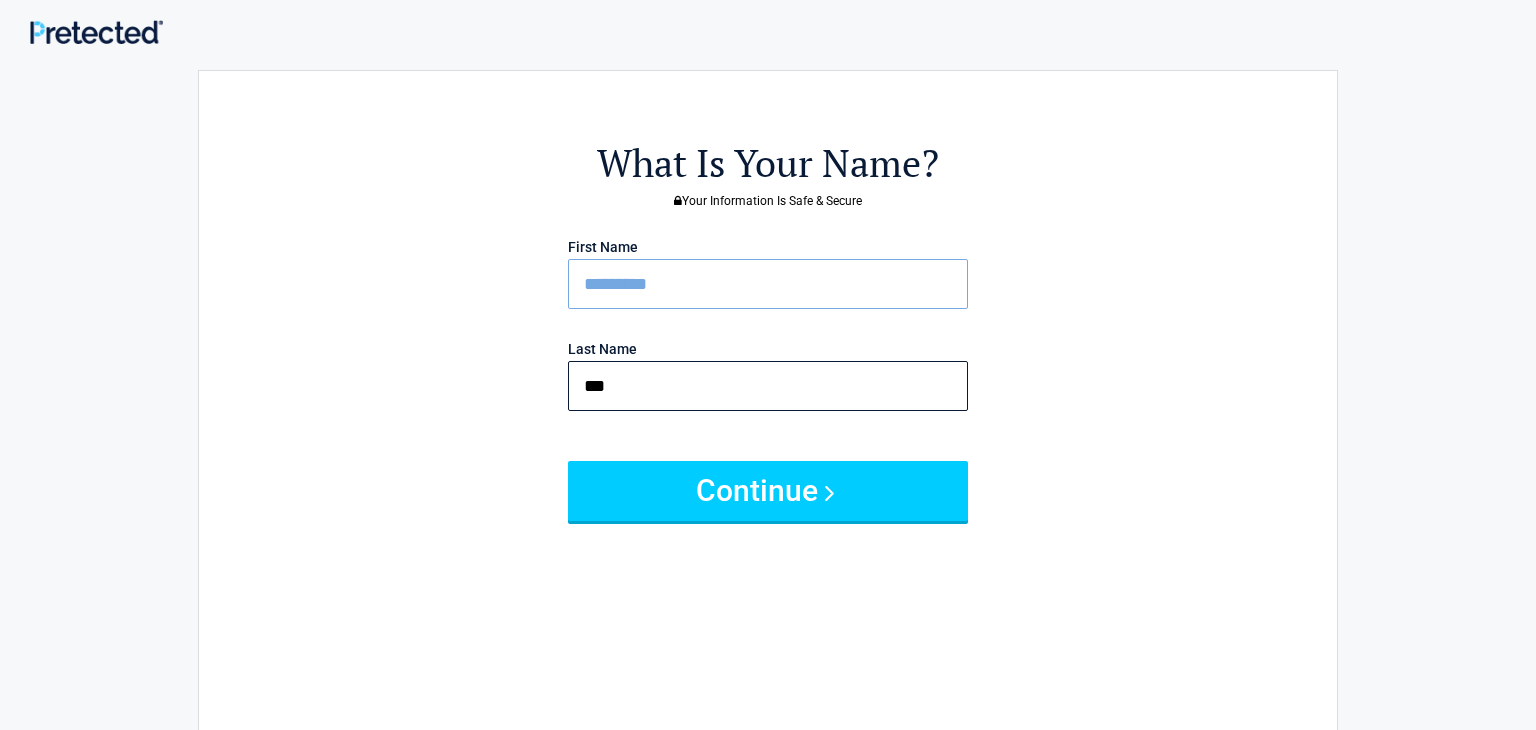 type on "****" 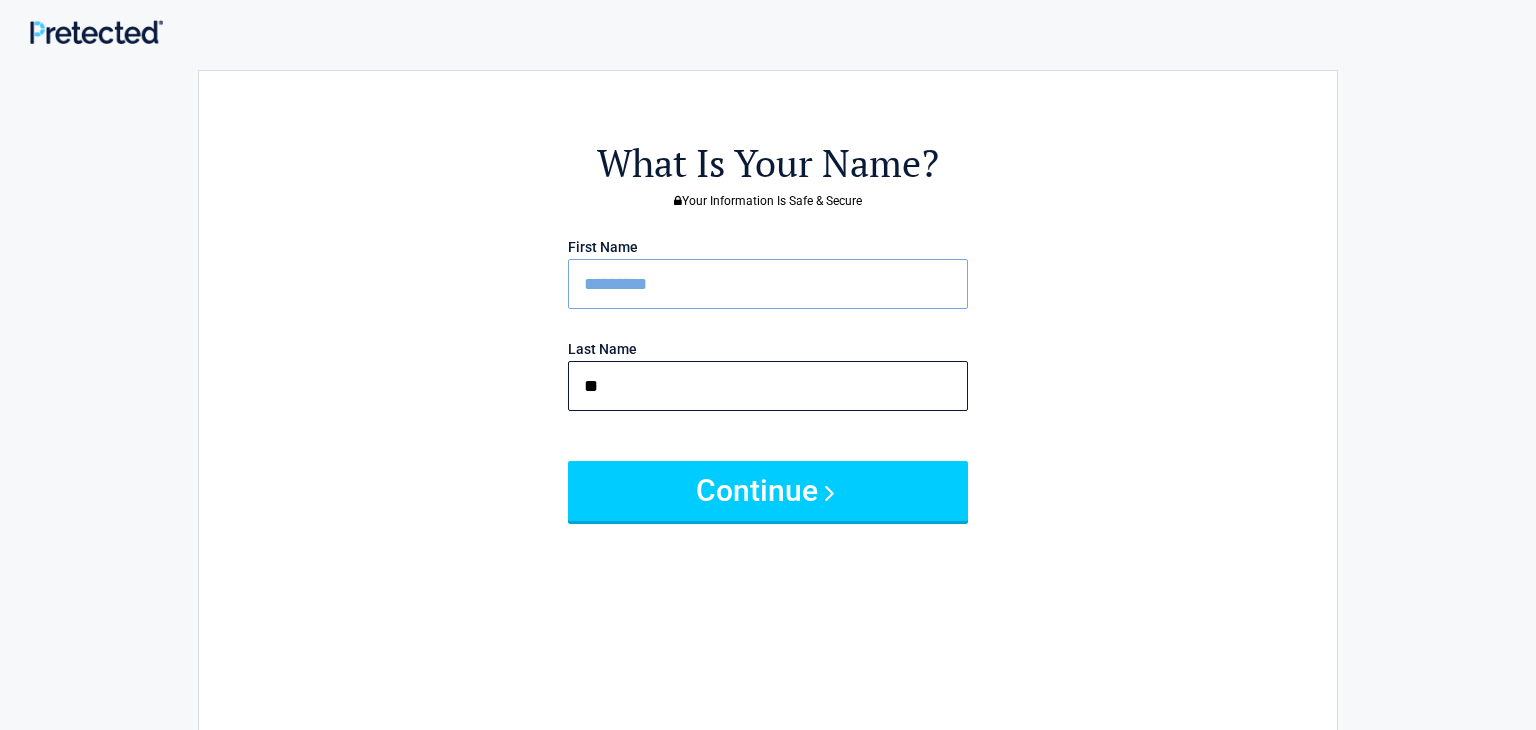 type on "*" 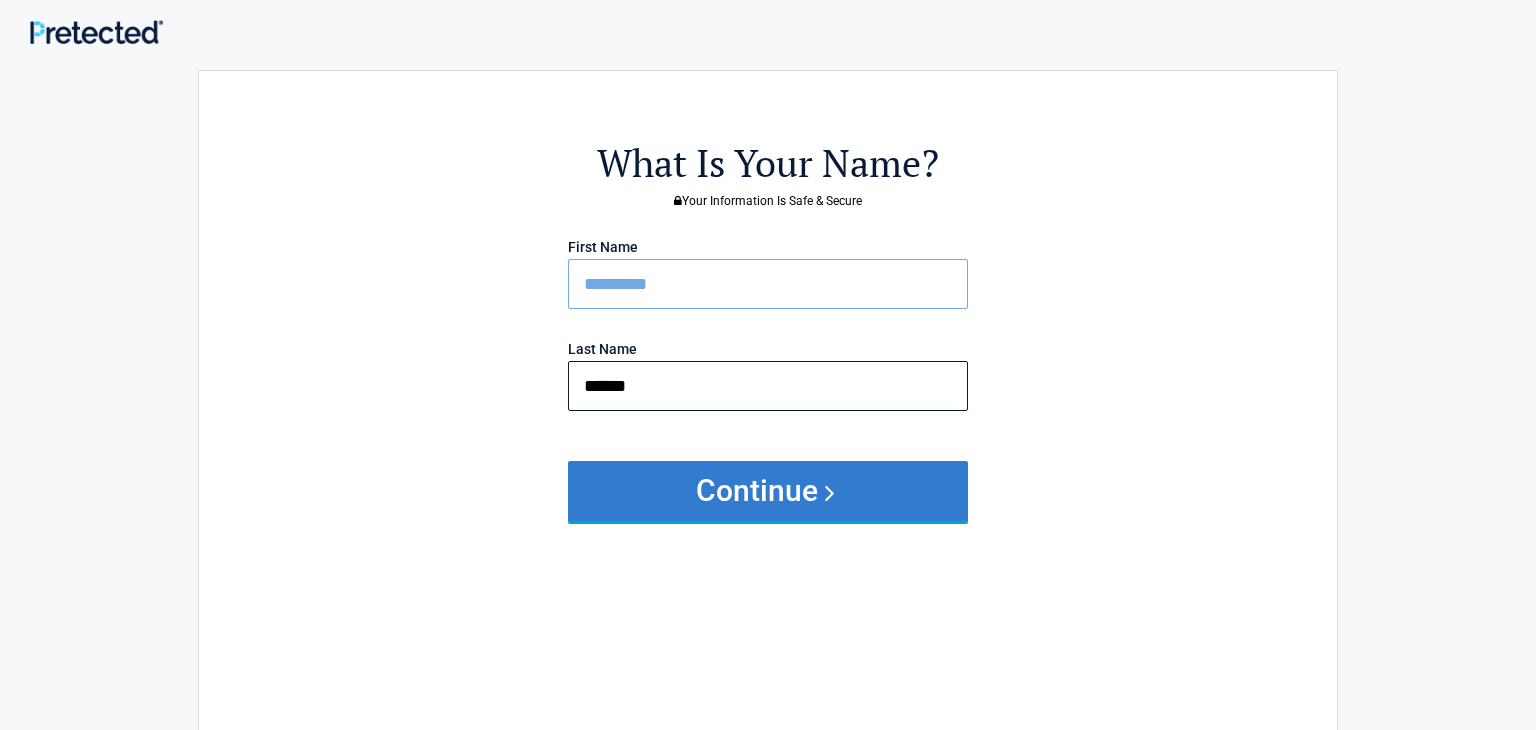 type on "******" 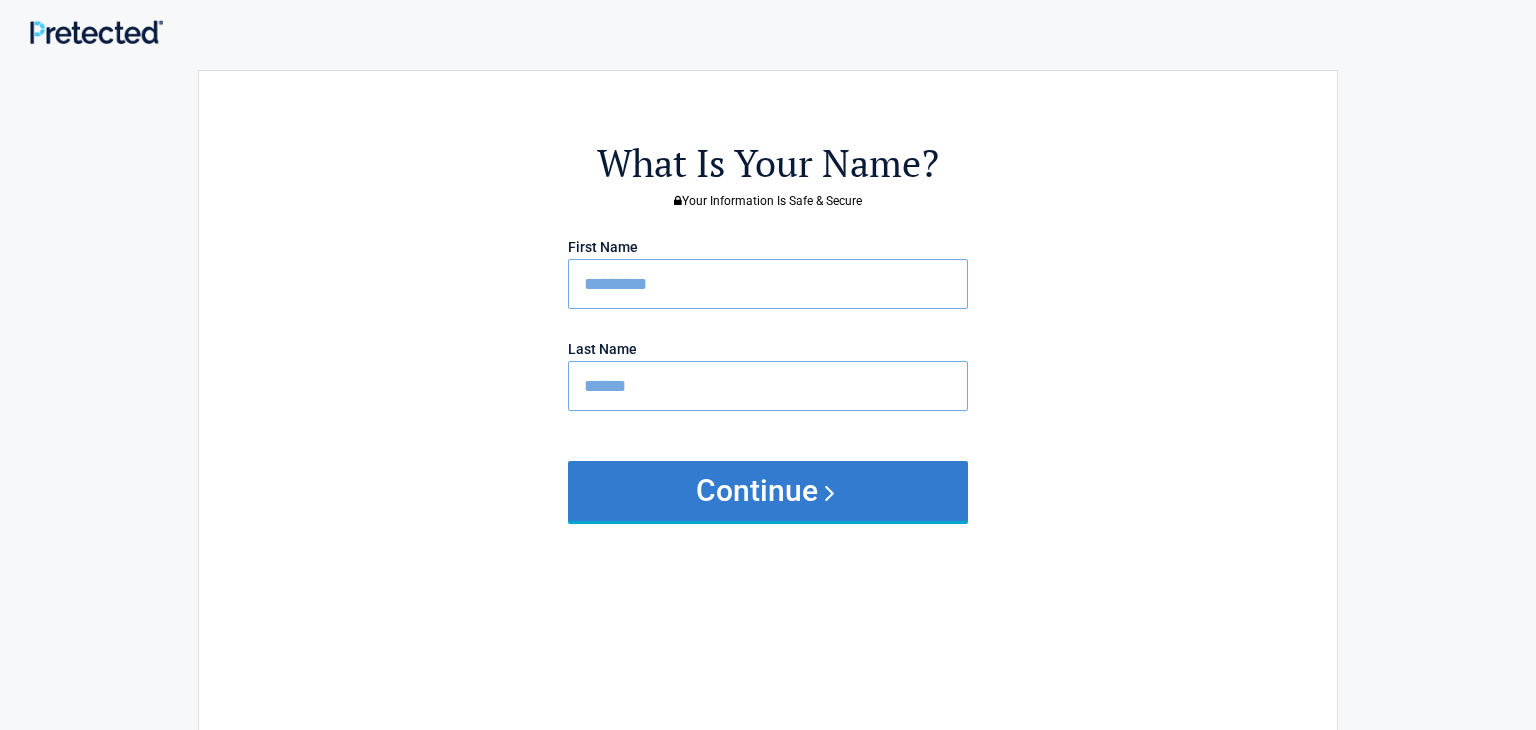 click on "Continue" at bounding box center (768, 491) 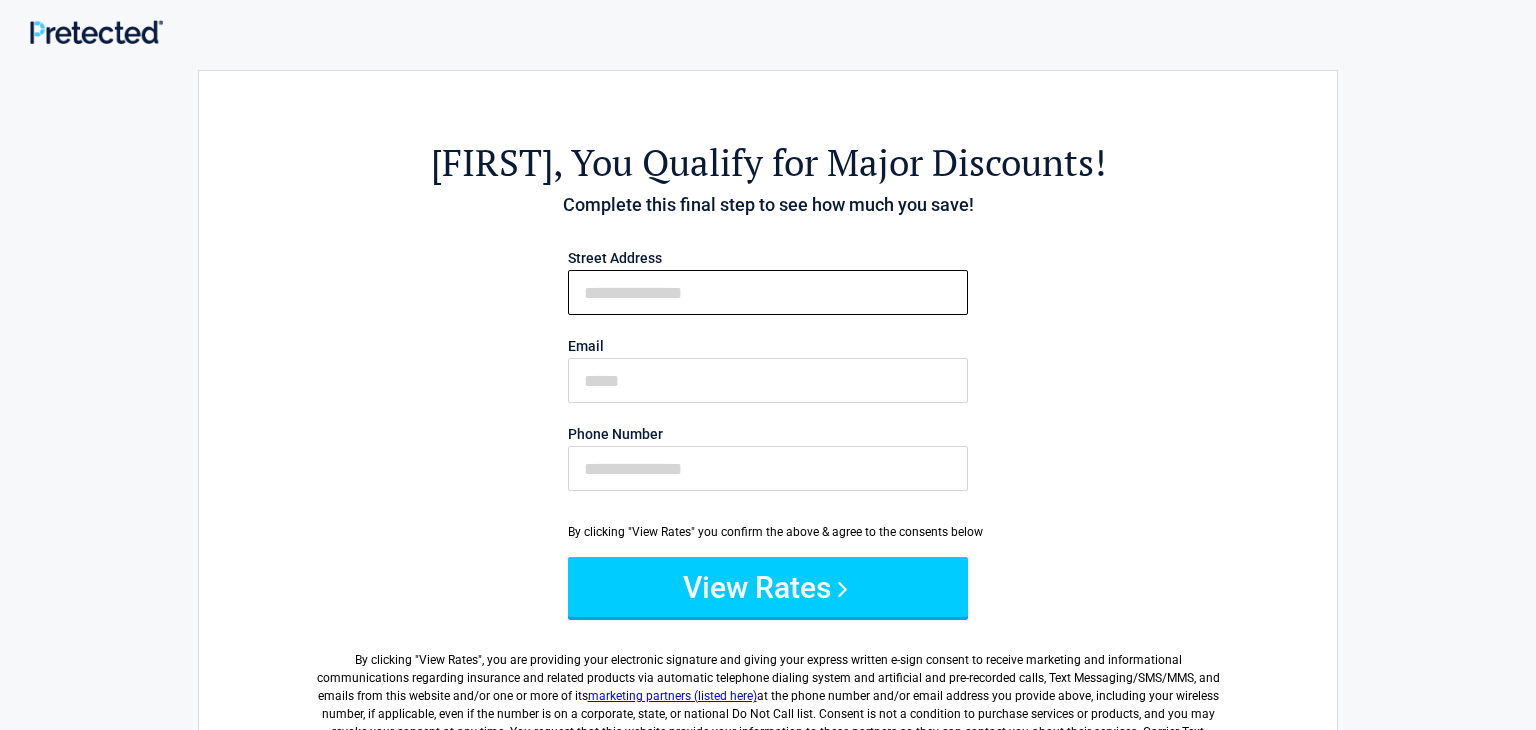 click on "First Name" at bounding box center [768, 292] 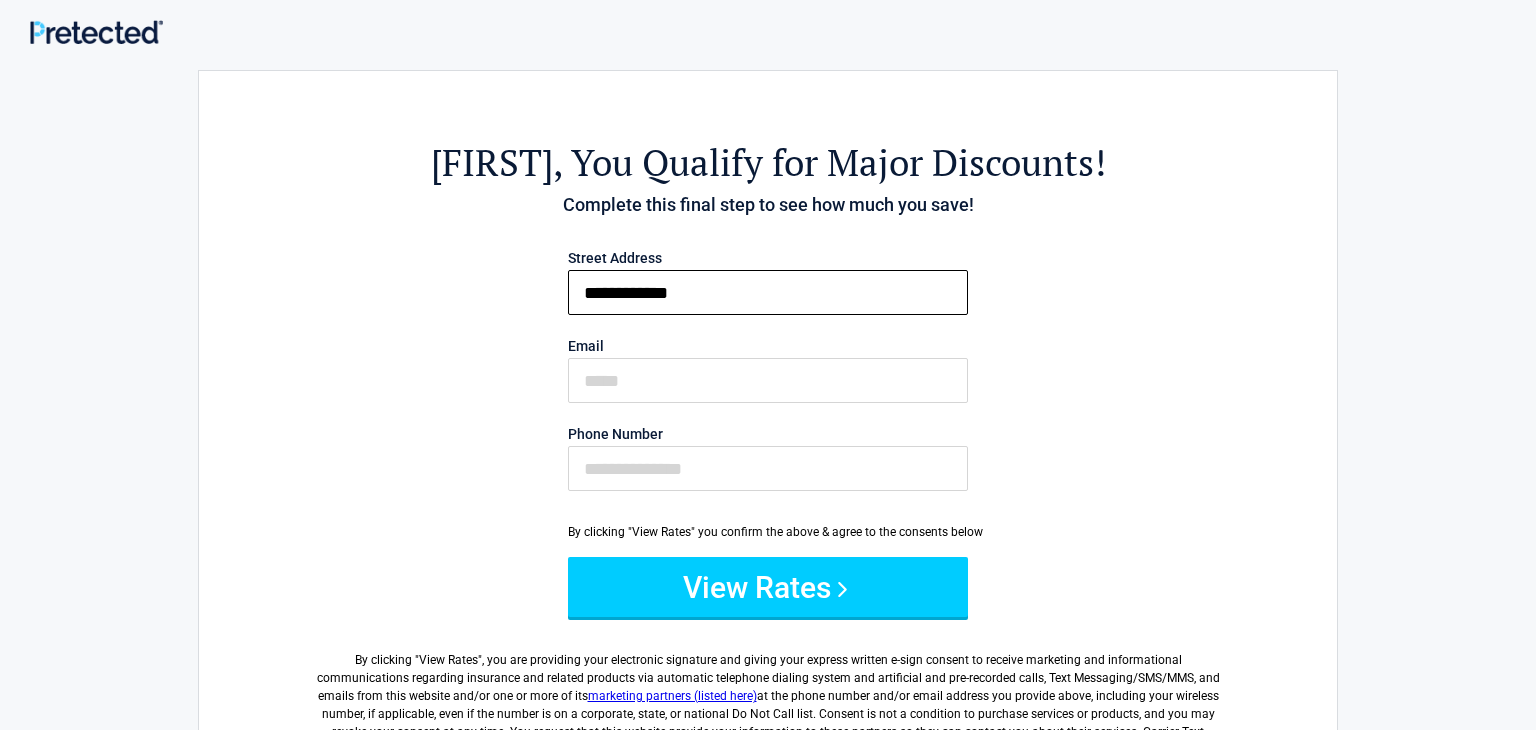 type on "**********" 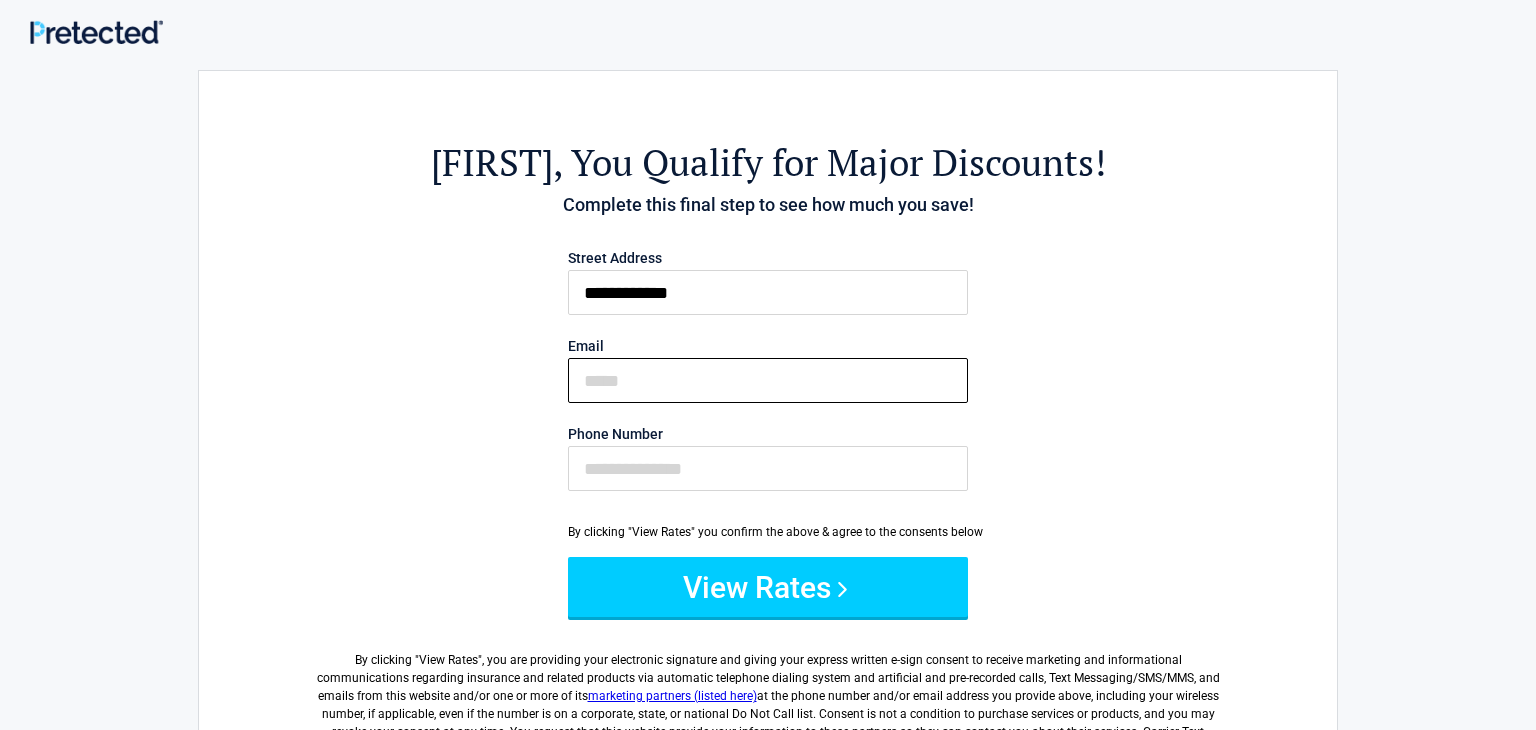 click on "Email" at bounding box center (768, 380) 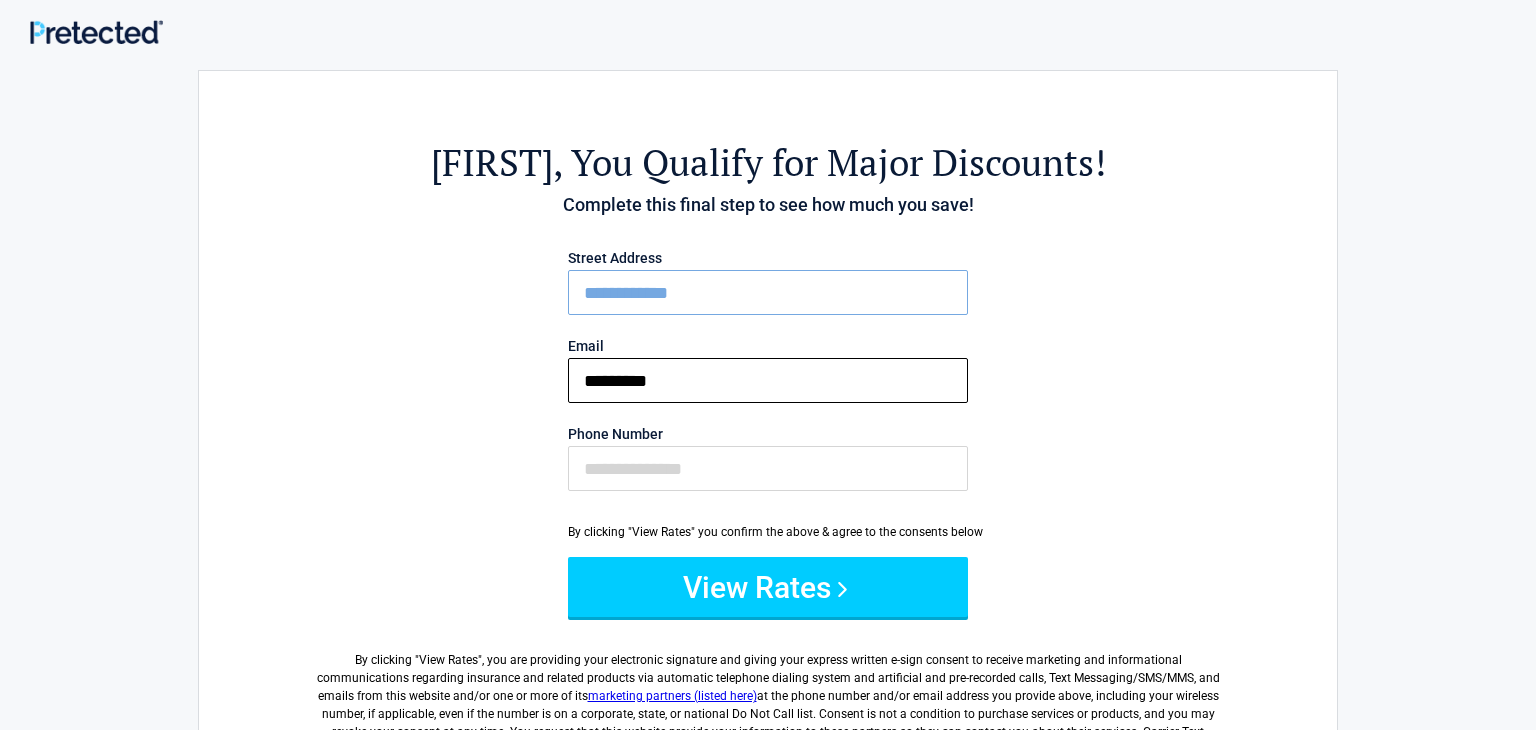 type on "**********" 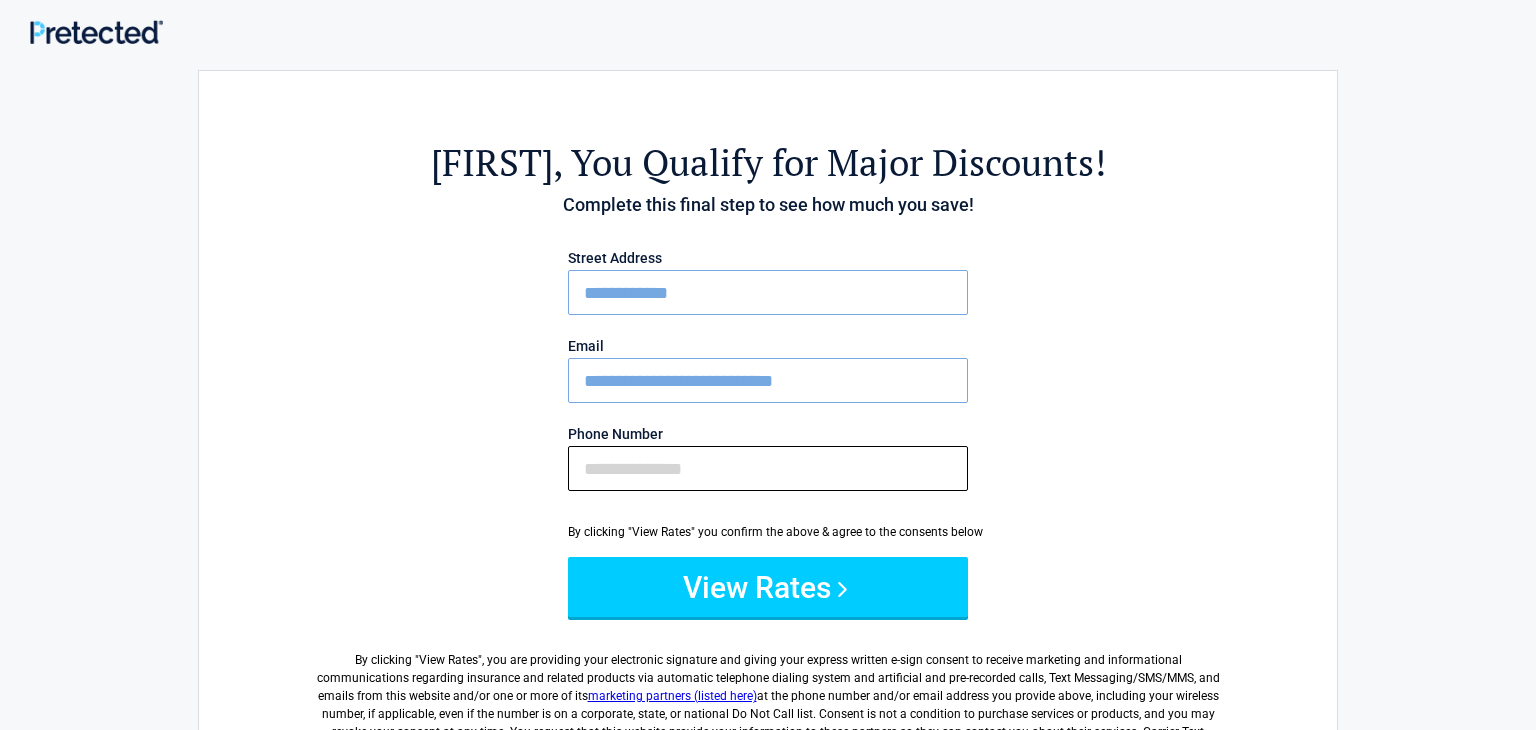 click on "Phone Number" at bounding box center (768, 468) 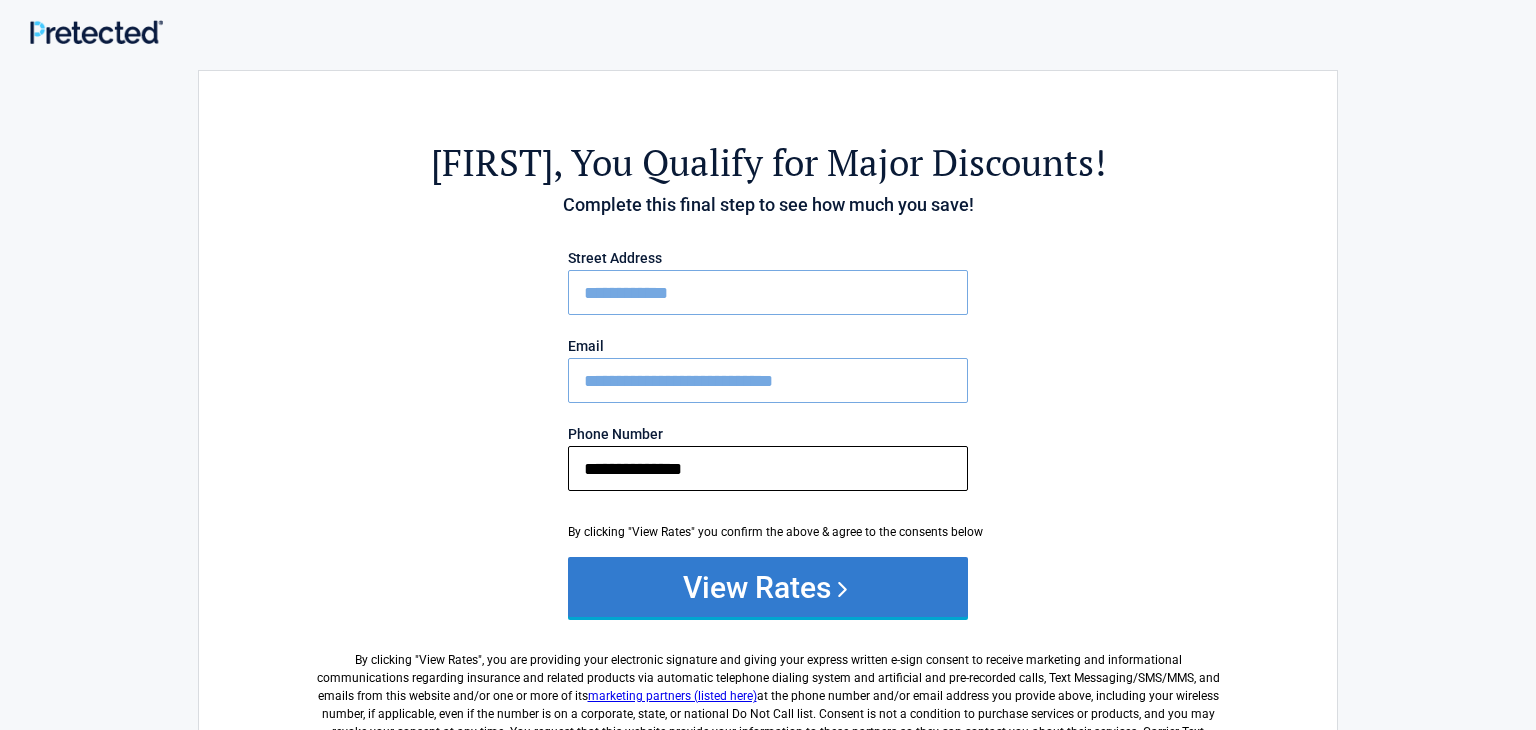 type on "**********" 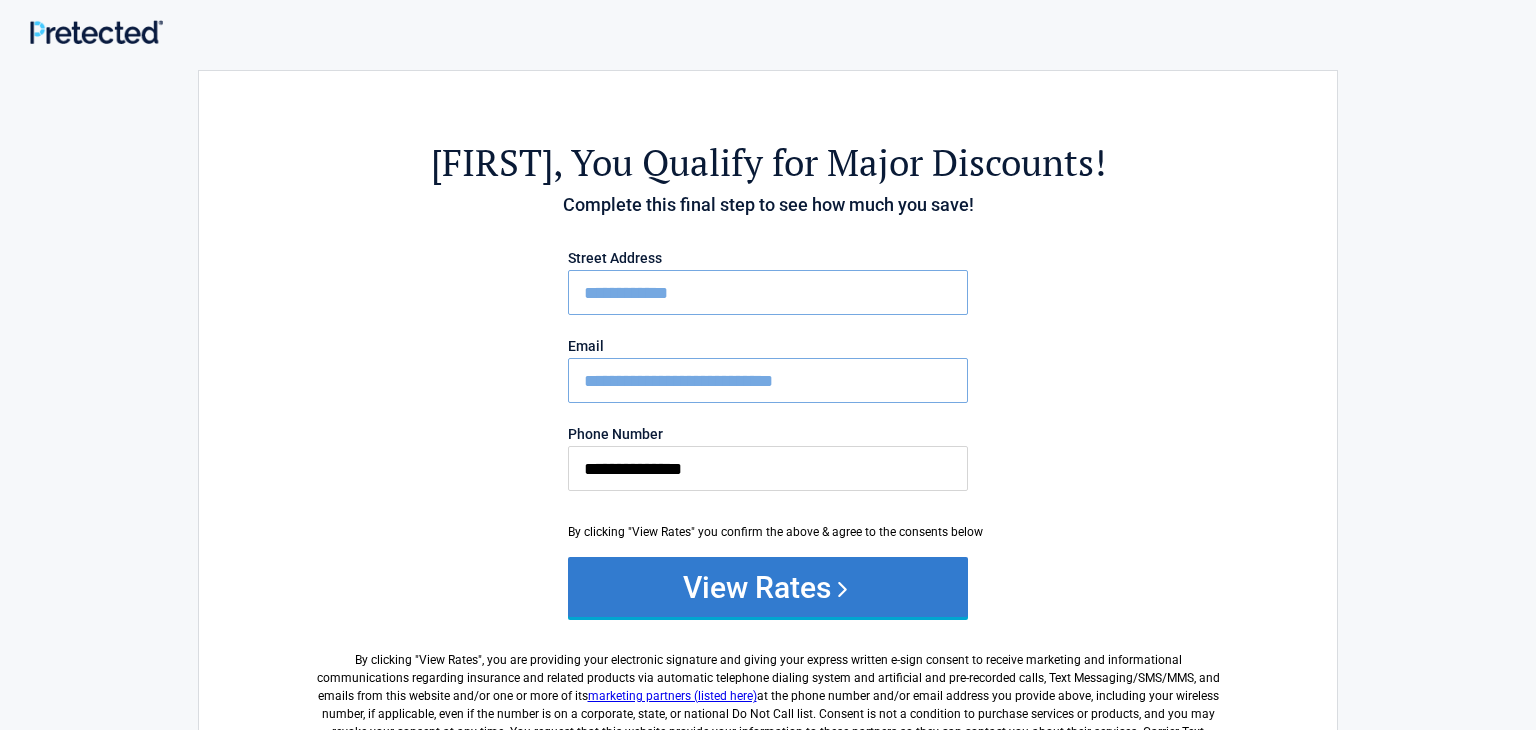 click on "View Rates" at bounding box center (768, 587) 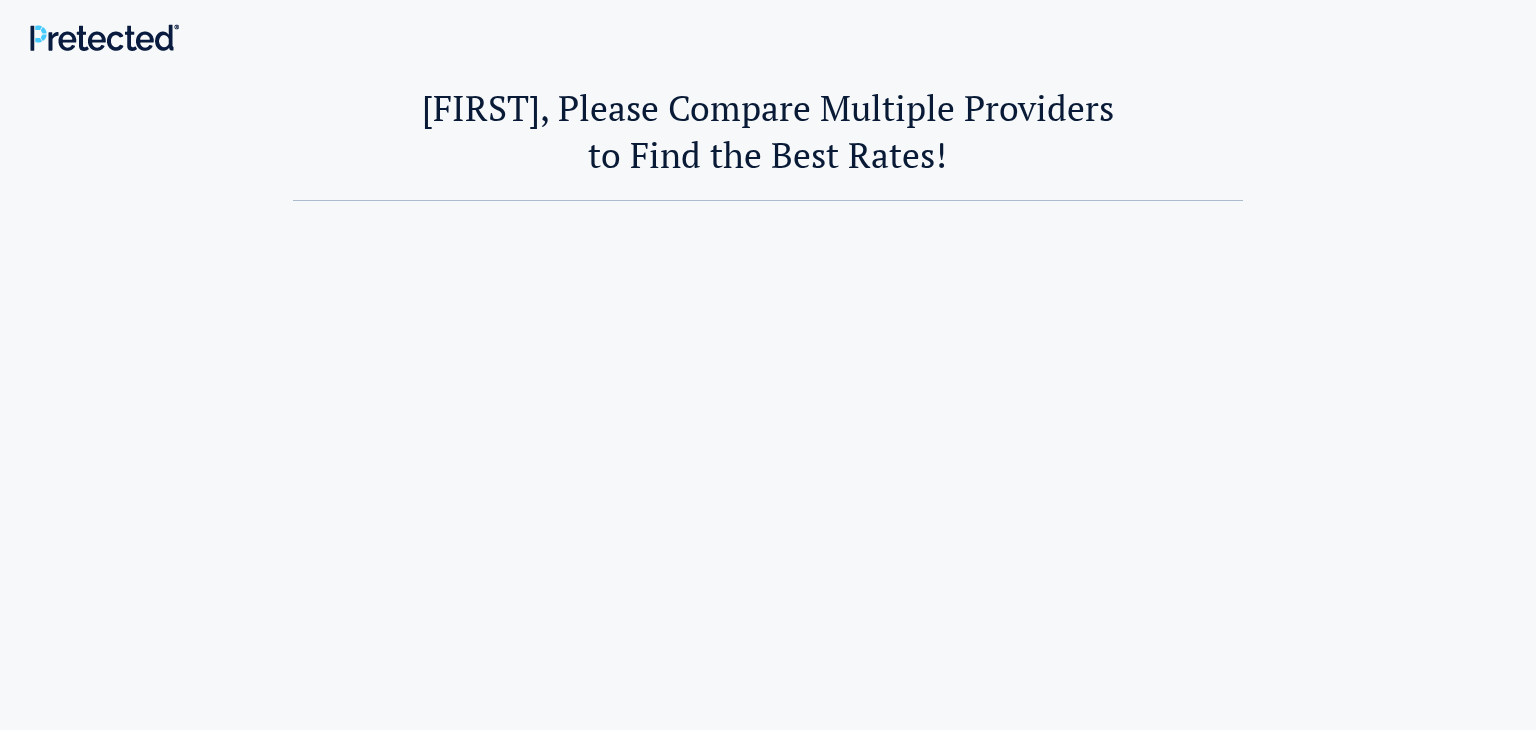 scroll, scrollTop: 0, scrollLeft: 0, axis: both 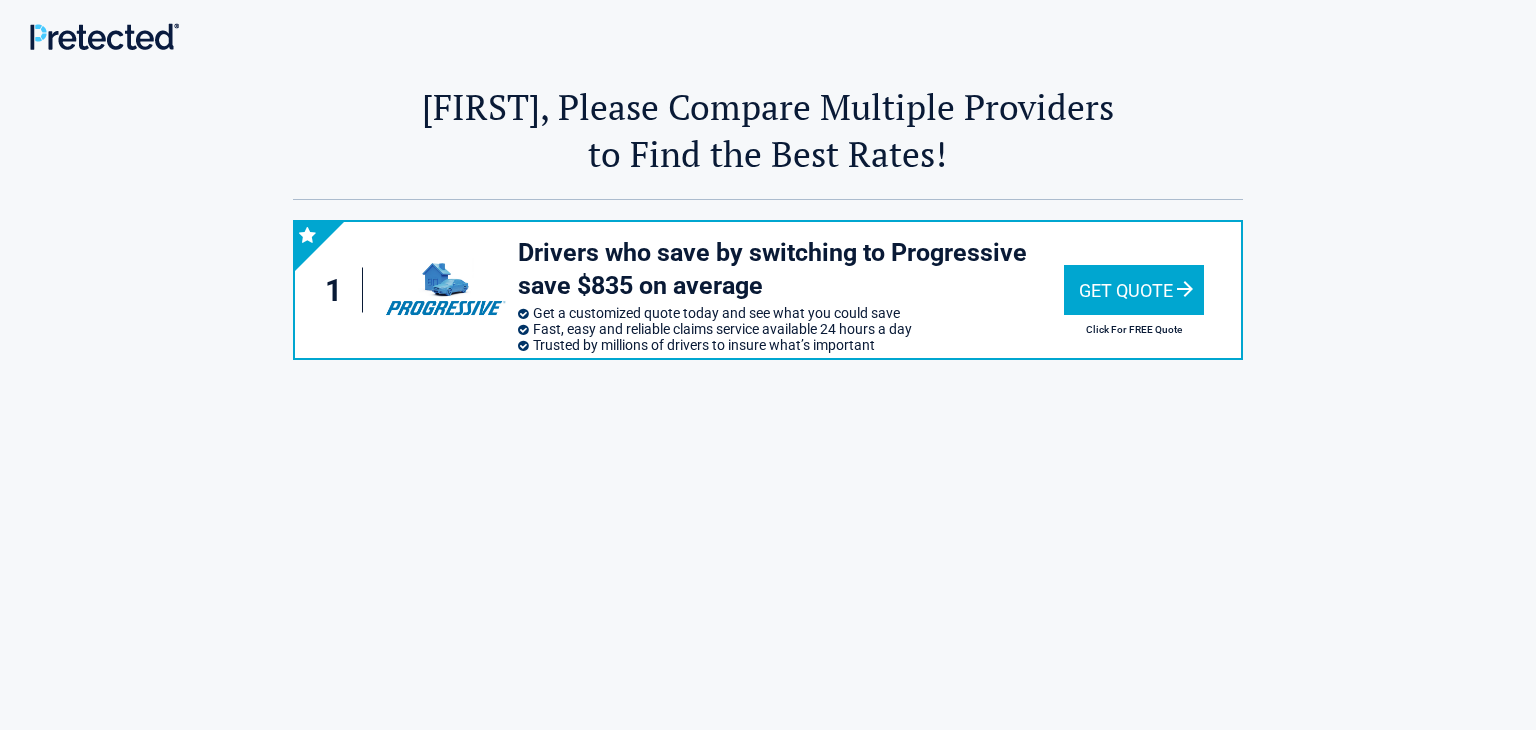 click on "Get Quote" at bounding box center [1134, 290] 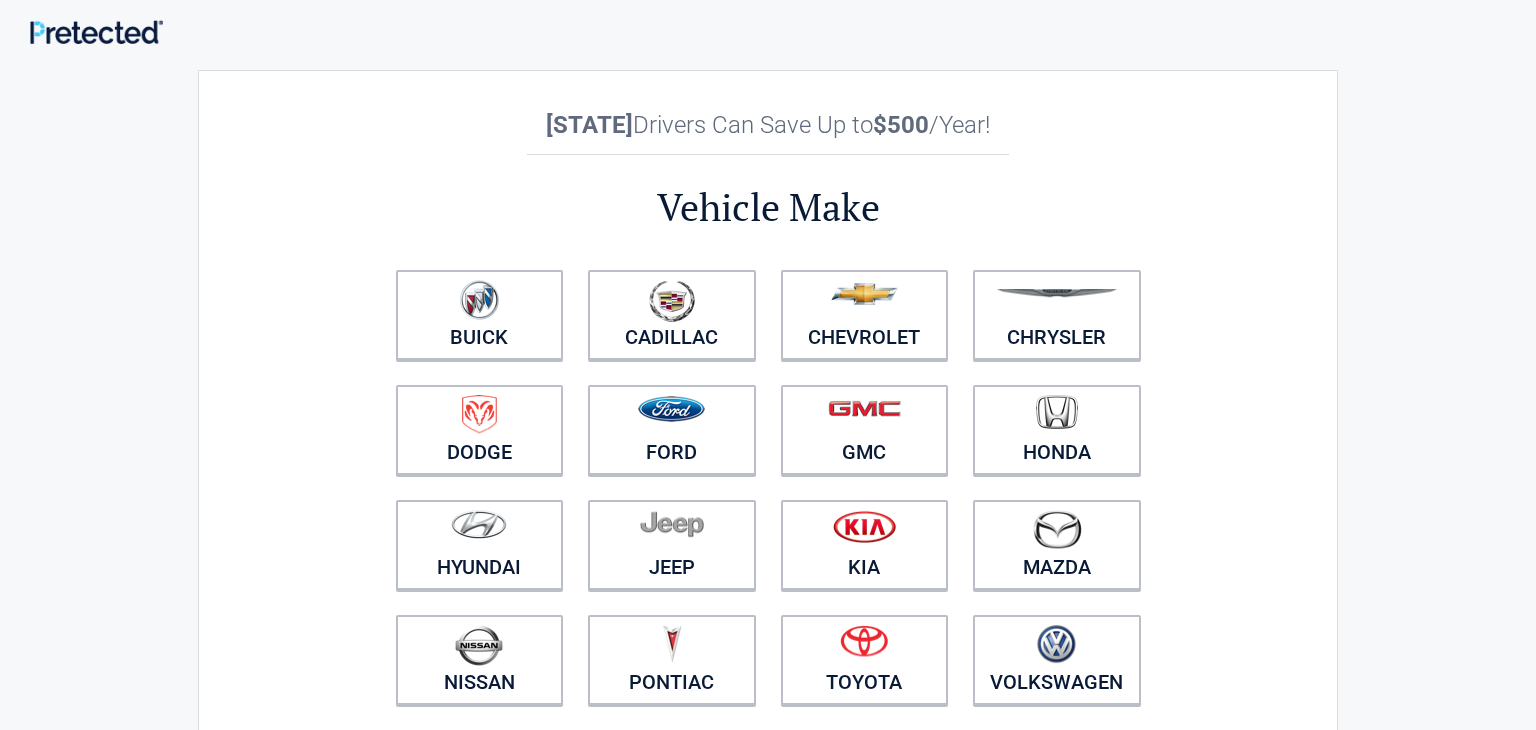 scroll, scrollTop: 0, scrollLeft: 0, axis: both 